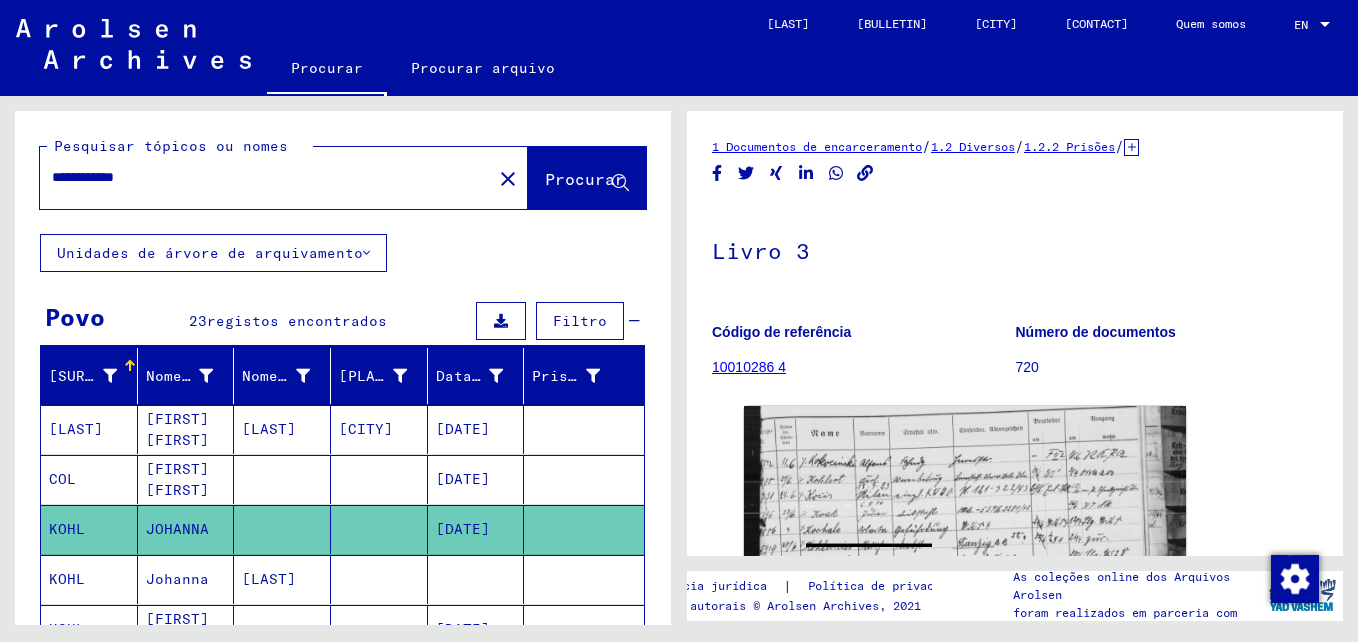 click on "**********" 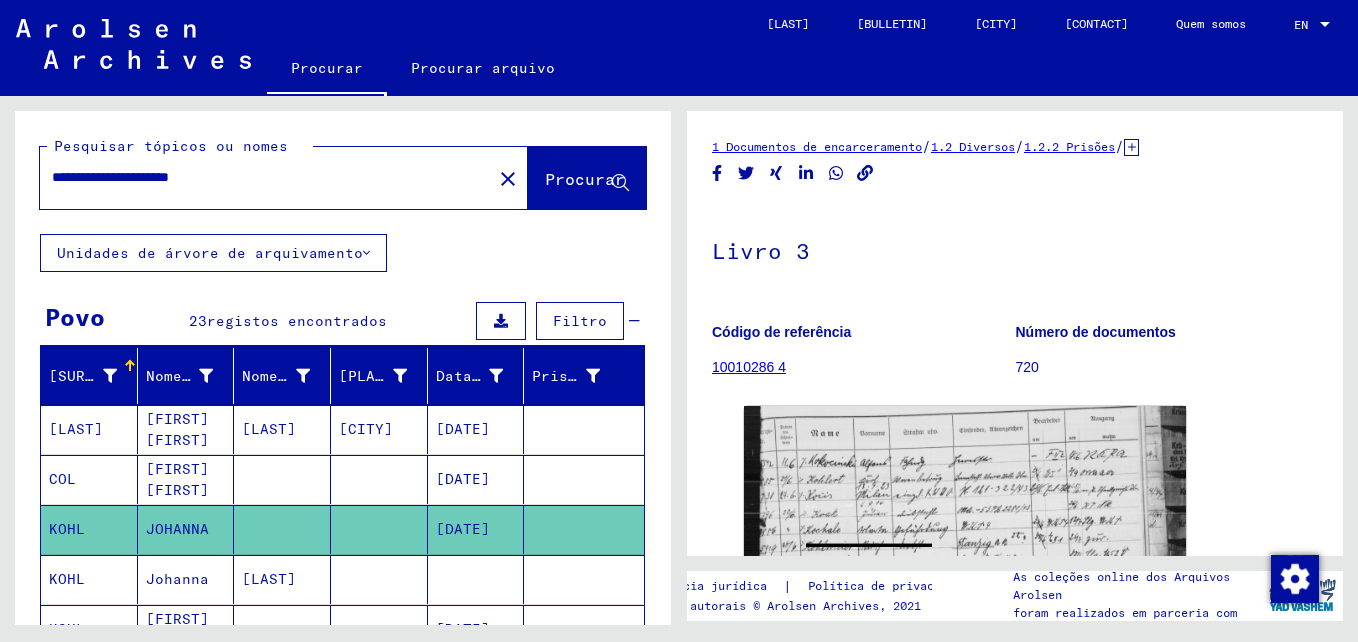 scroll, scrollTop: 576, scrollLeft: 0, axis: vertical 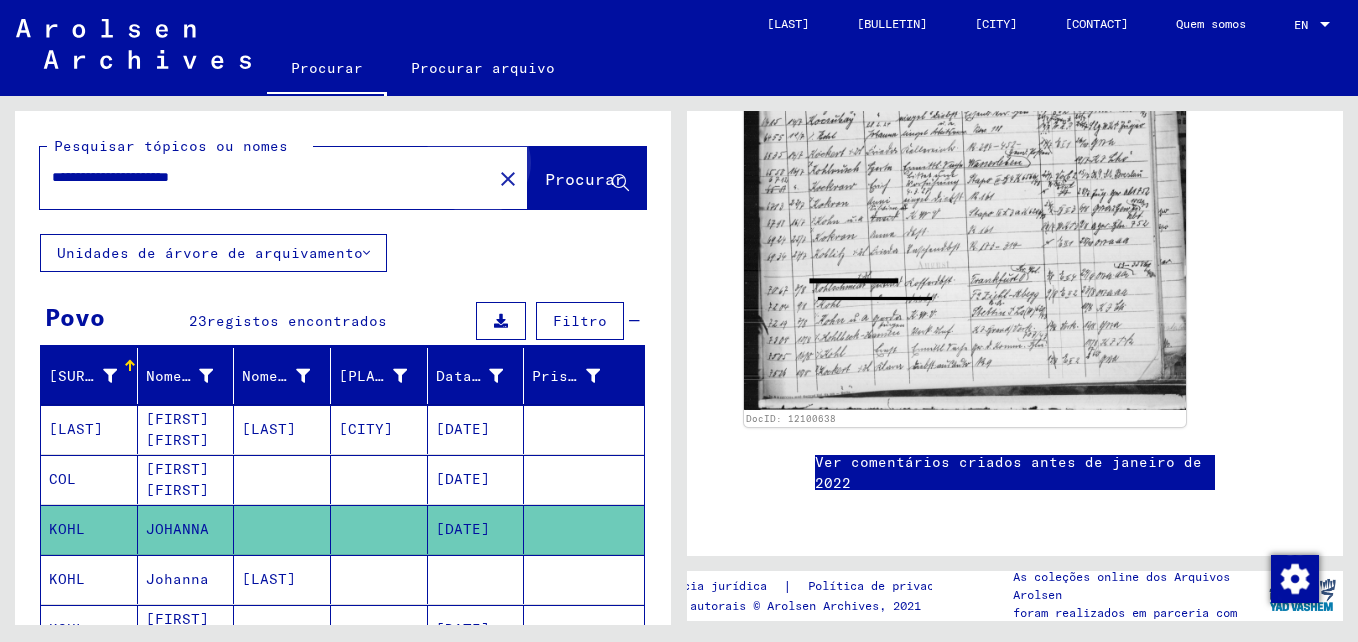 click on "Procurar" 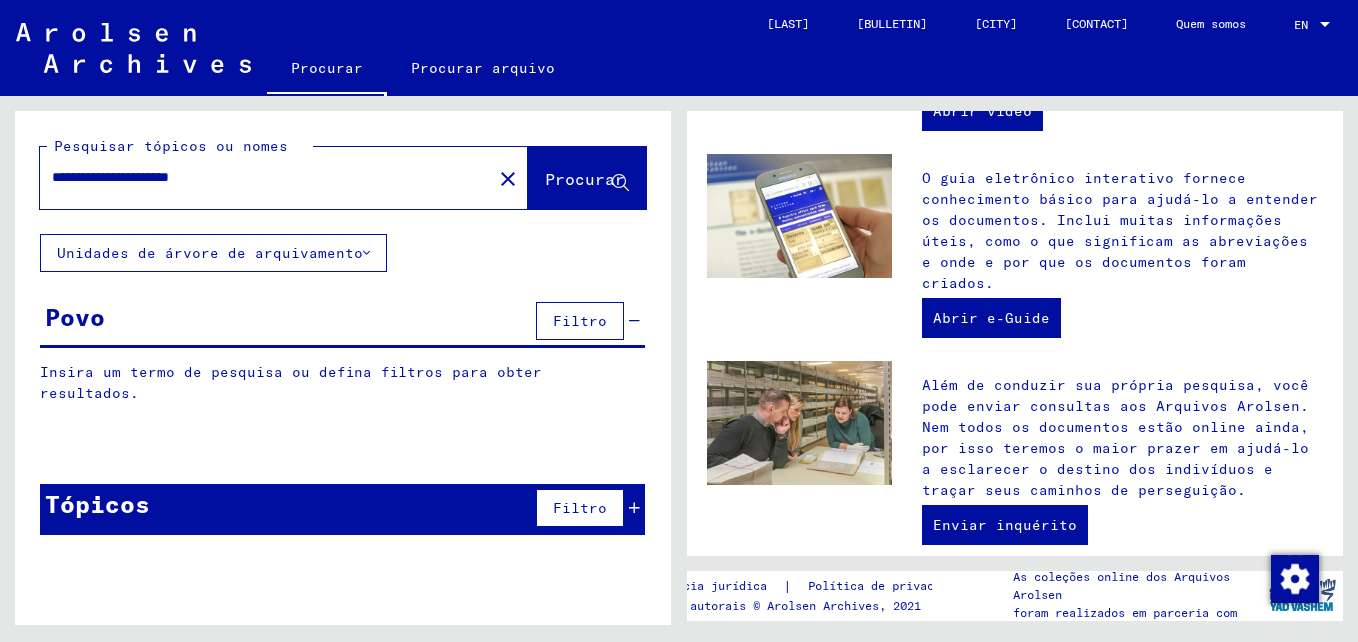 scroll, scrollTop: 0, scrollLeft: 0, axis: both 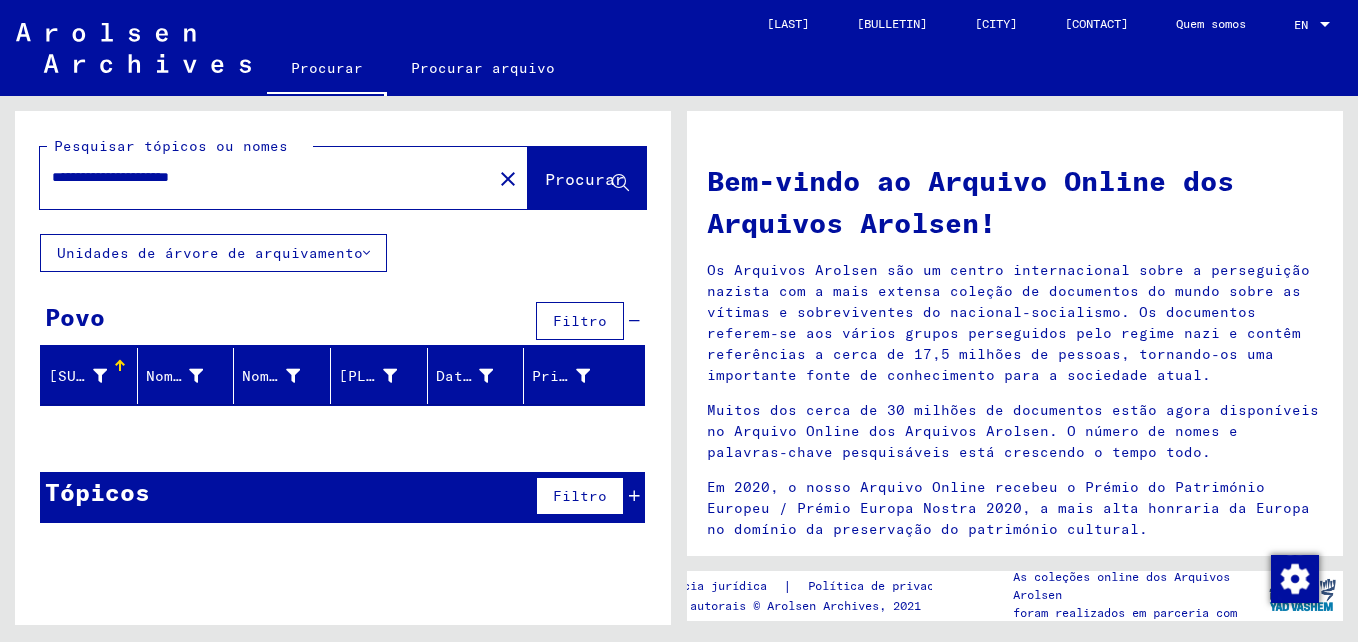 drag, startPoint x: 205, startPoint y: 175, endPoint x: 268, endPoint y: 178, distance: 63.07139 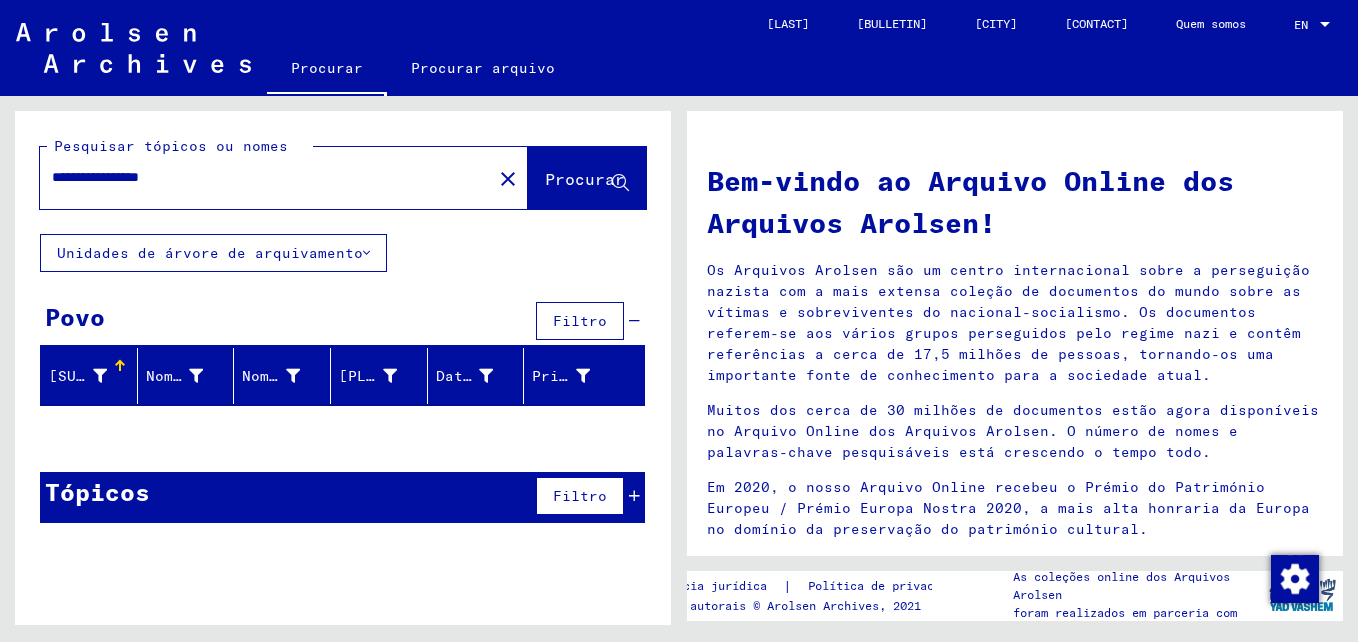 click on "Procurar" 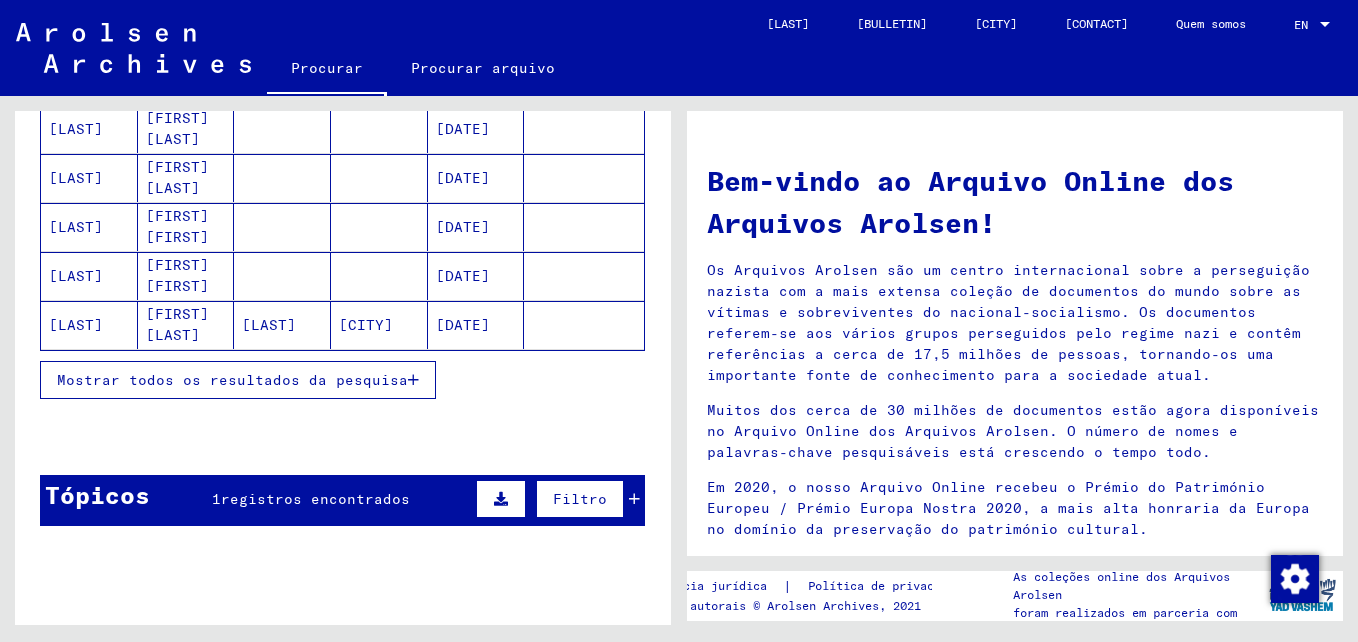scroll, scrollTop: 373, scrollLeft: 0, axis: vertical 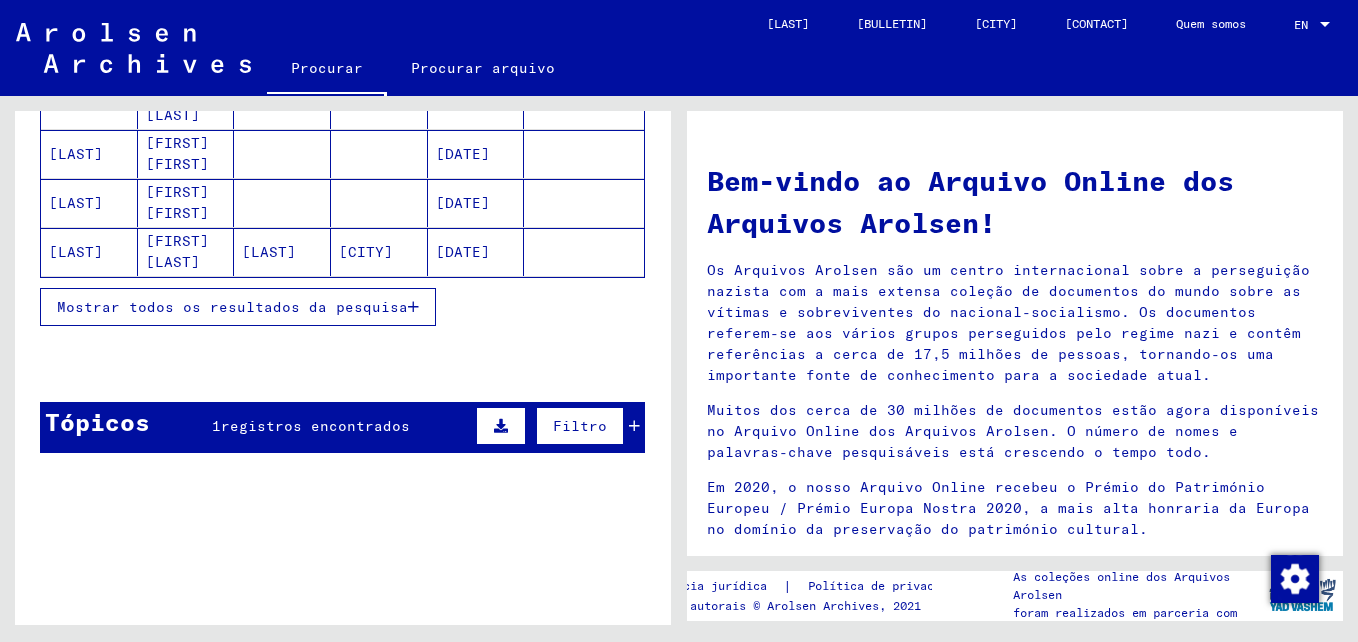 click on "registros encontrados" at bounding box center (315, 426) 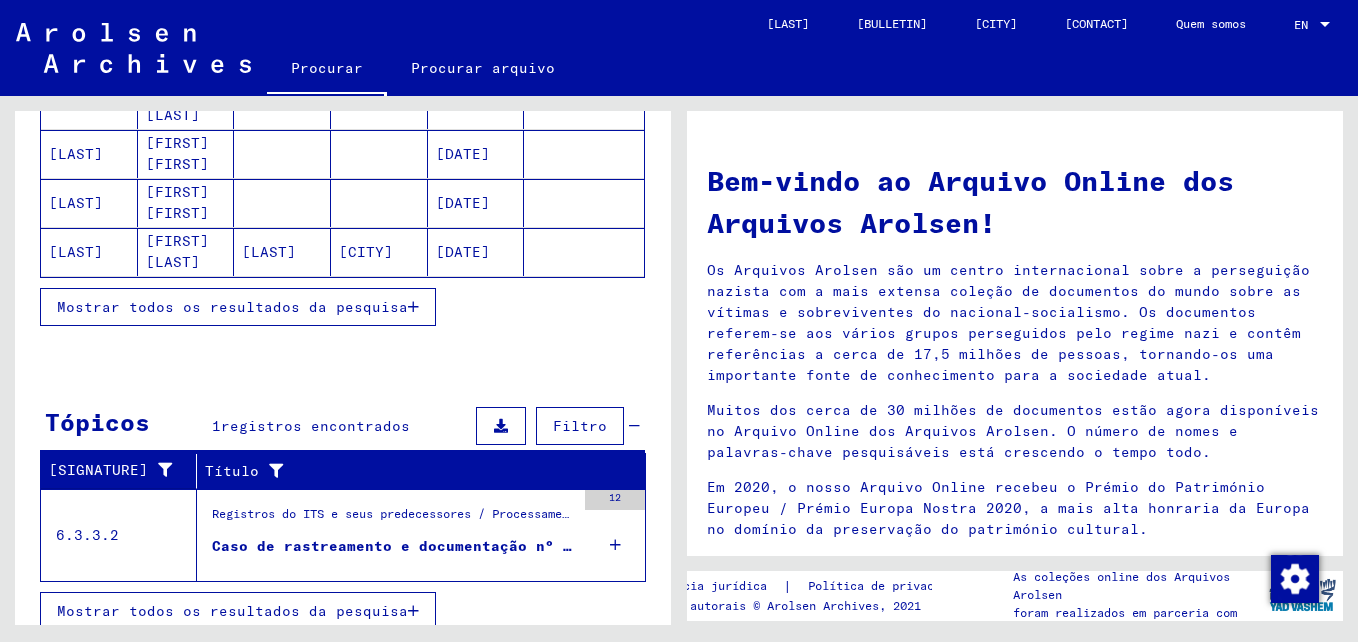 scroll, scrollTop: 389, scrollLeft: 0, axis: vertical 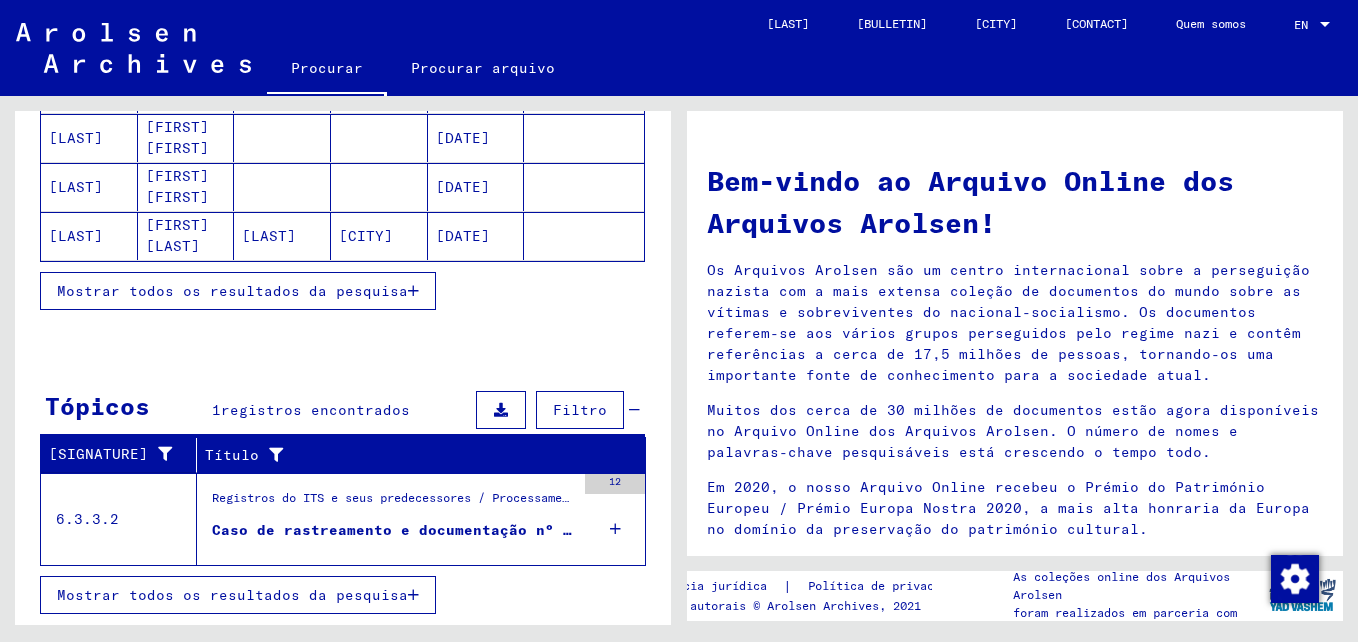 click on "Registros do ITS e seus predecessores / Processamento de inquérito / Arquivos de casos ITS a partir de 1947 / Repositório de casos T / D / Casos de rastreamento e documentação com números (T / D) entre 1 bis 249.999 / Casos de rastreamento e documentação com números (T / D) entre 200.000 e 200.499 Caso de rastreamento e documentação nº 200.185 para WALLACH, ELISABETH nascida em [DATE]" at bounding box center [386, 519] 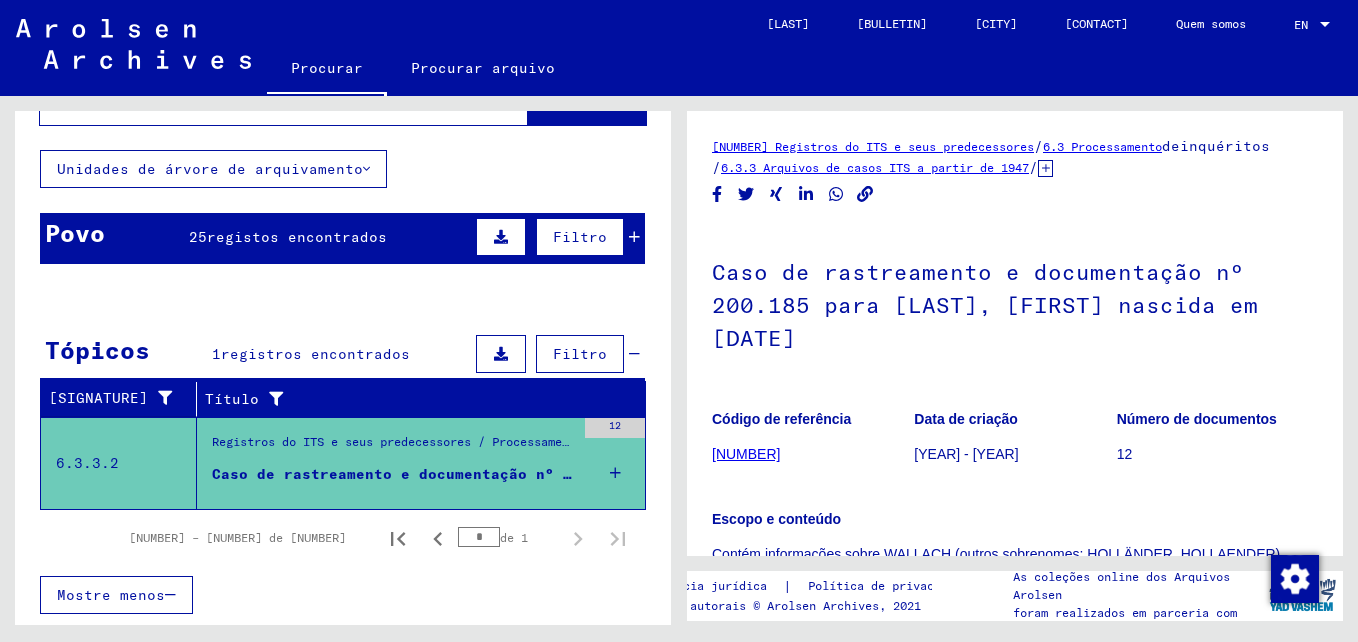 scroll, scrollTop: 0, scrollLeft: 0, axis: both 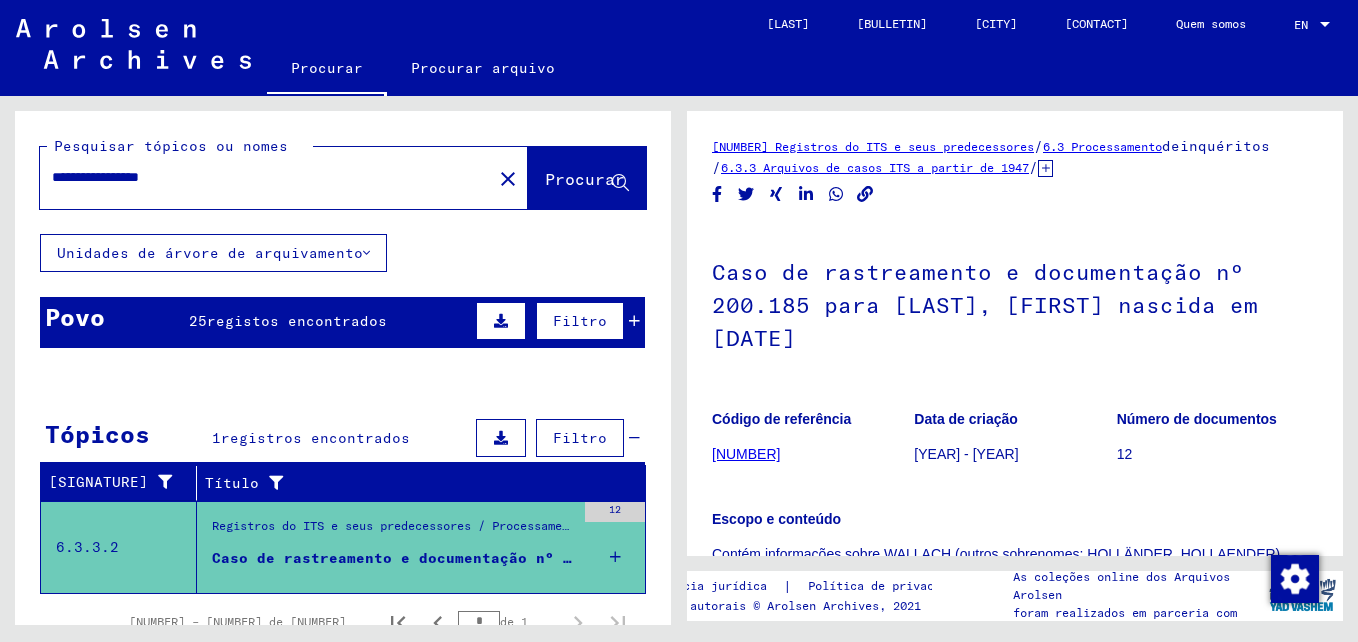 click on "registos encontrados" at bounding box center [297, 321] 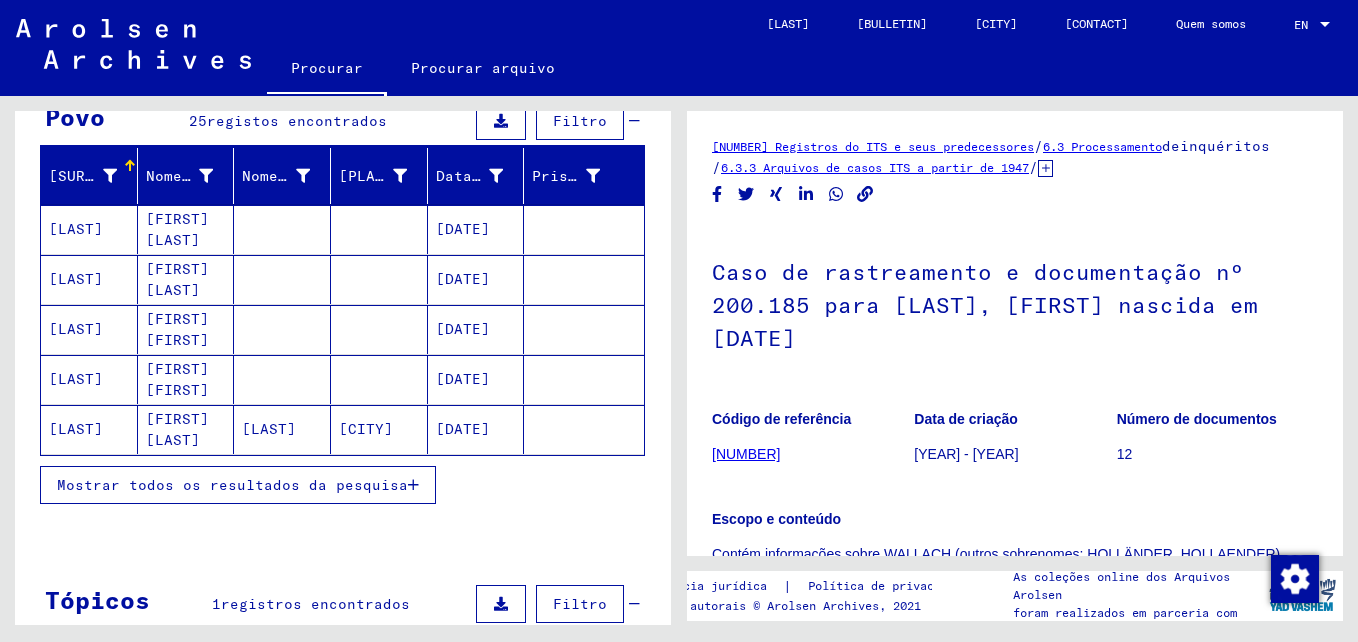 scroll, scrollTop: 0, scrollLeft: 0, axis: both 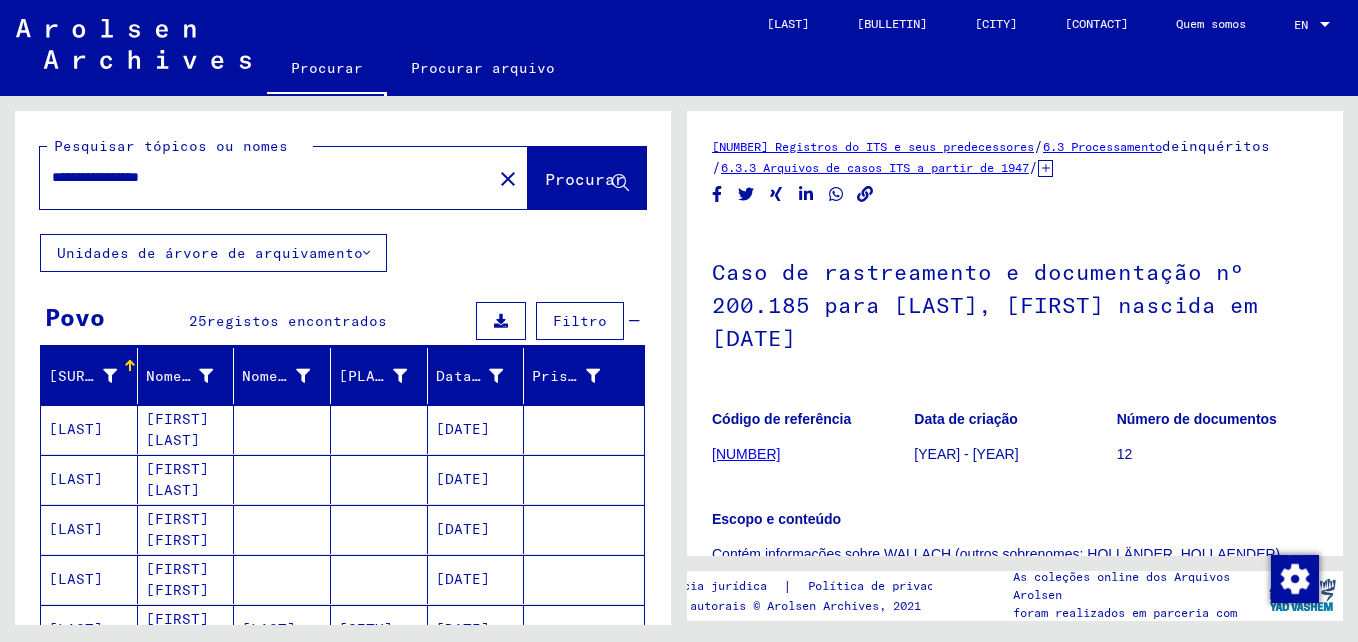 drag, startPoint x: 235, startPoint y: 171, endPoint x: -4, endPoint y: 171, distance: 239 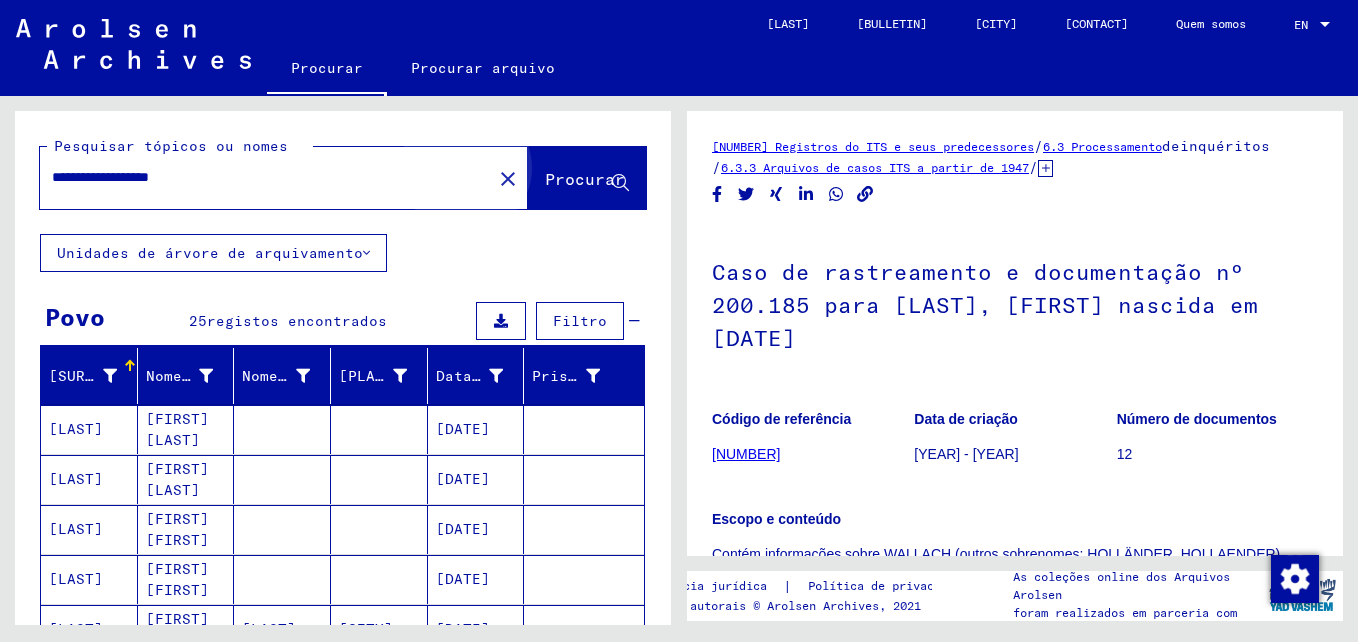 click on "Procurar" 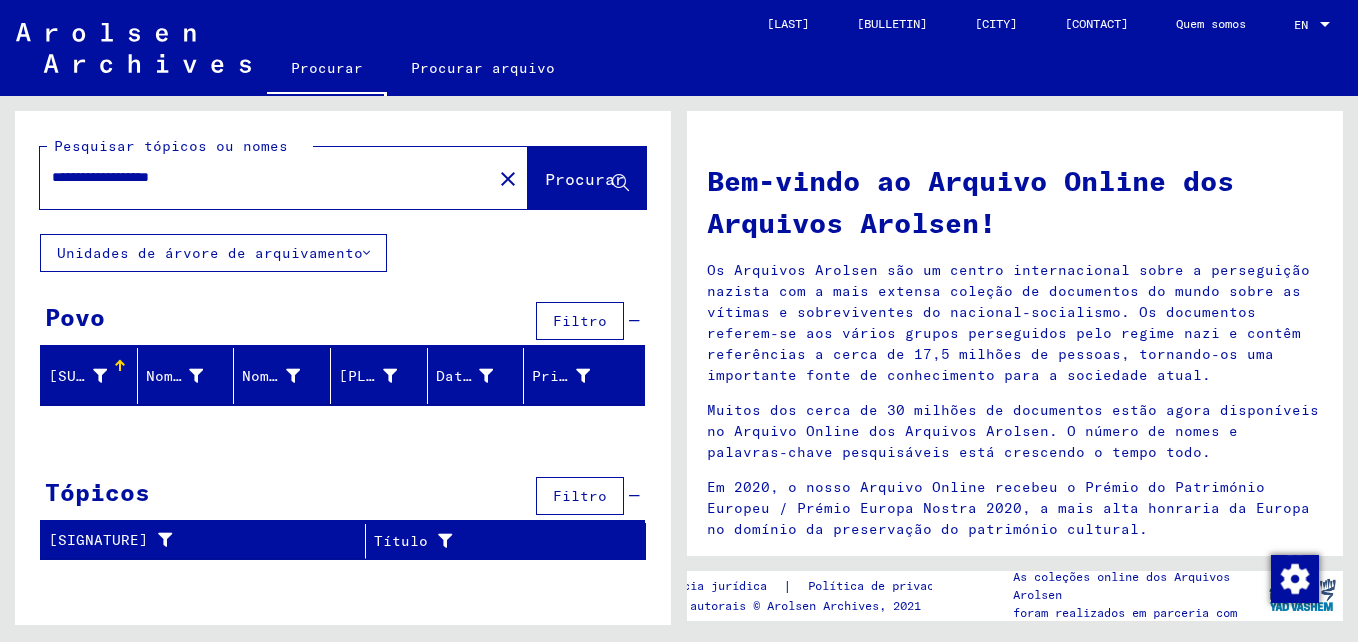 drag, startPoint x: 176, startPoint y: 177, endPoint x: 245, endPoint y: 185, distance: 69.46222 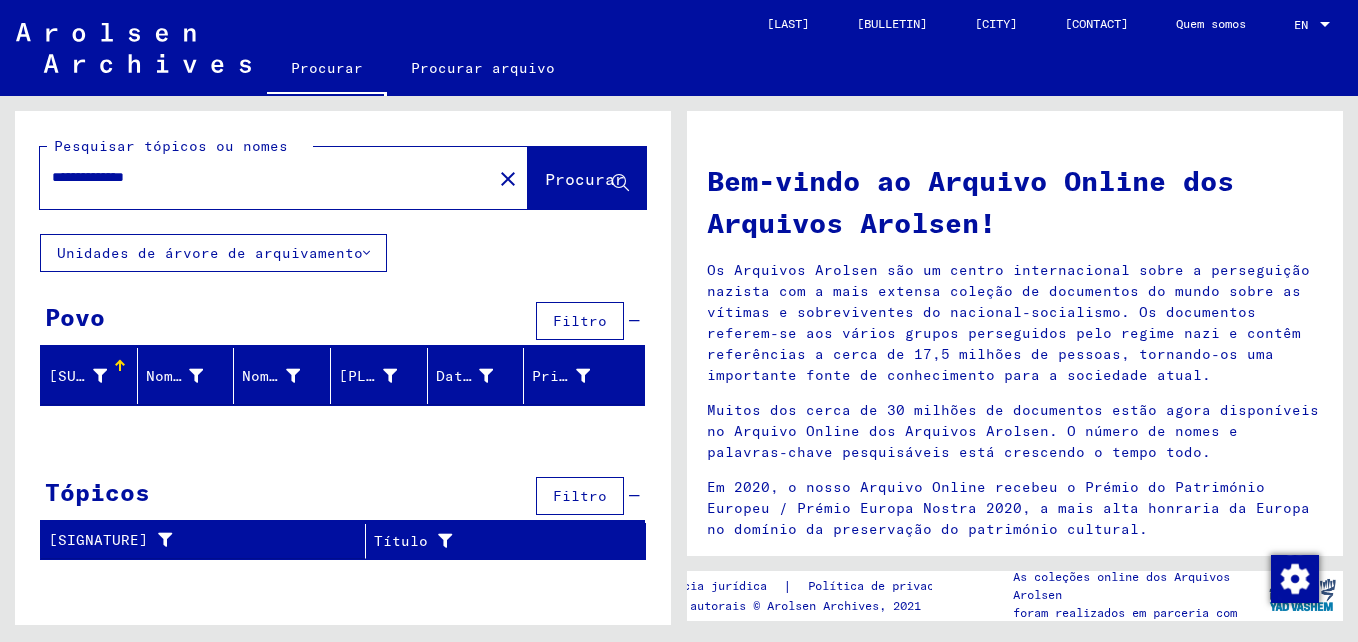 click on "Procurar" 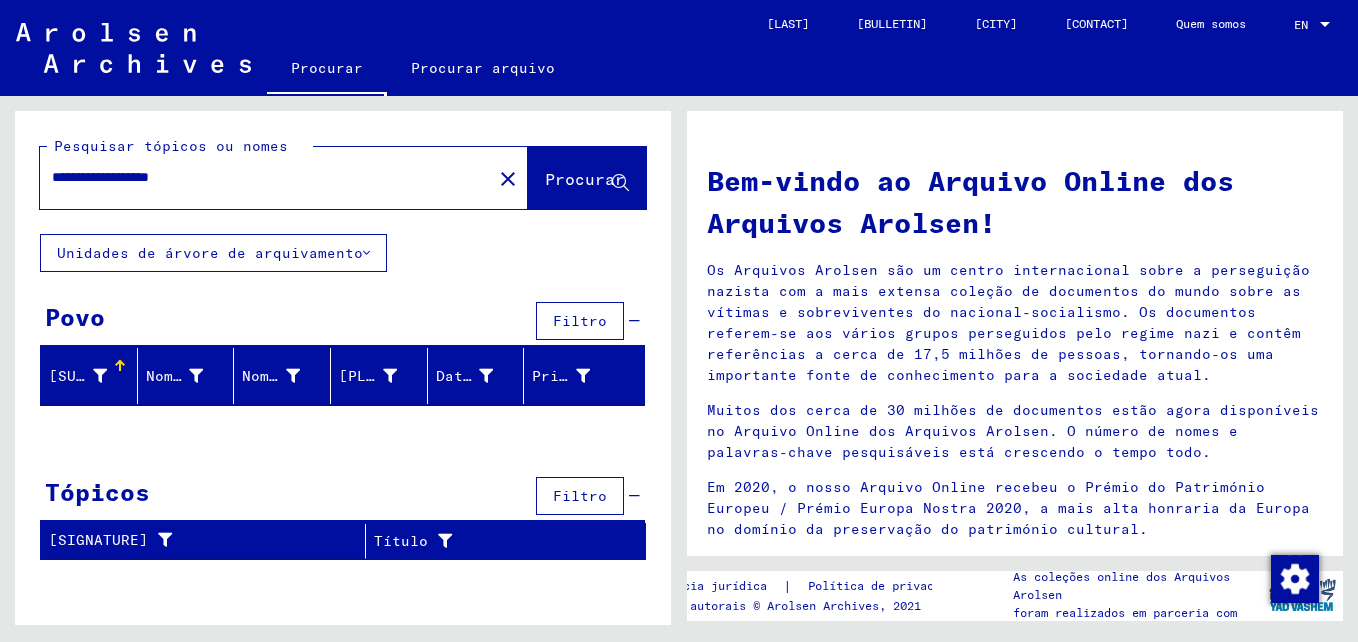 drag, startPoint x: 176, startPoint y: 182, endPoint x: 45, endPoint y: 179, distance: 131.03435 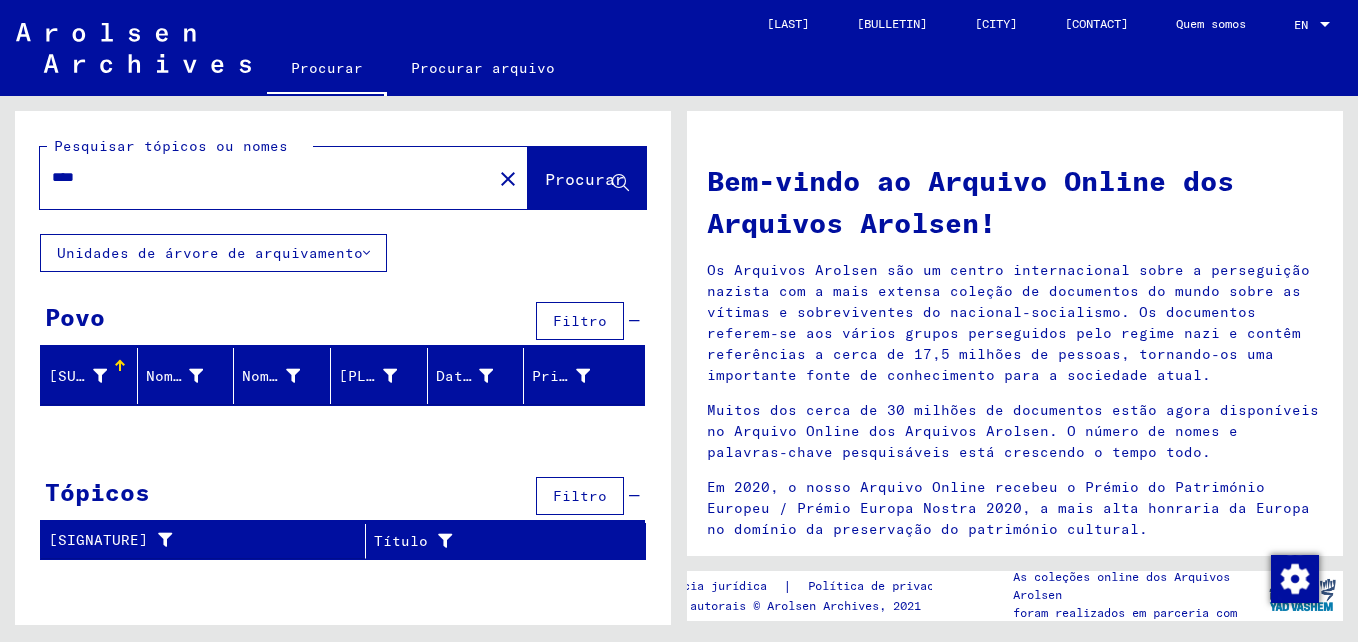 click on "Procurar" 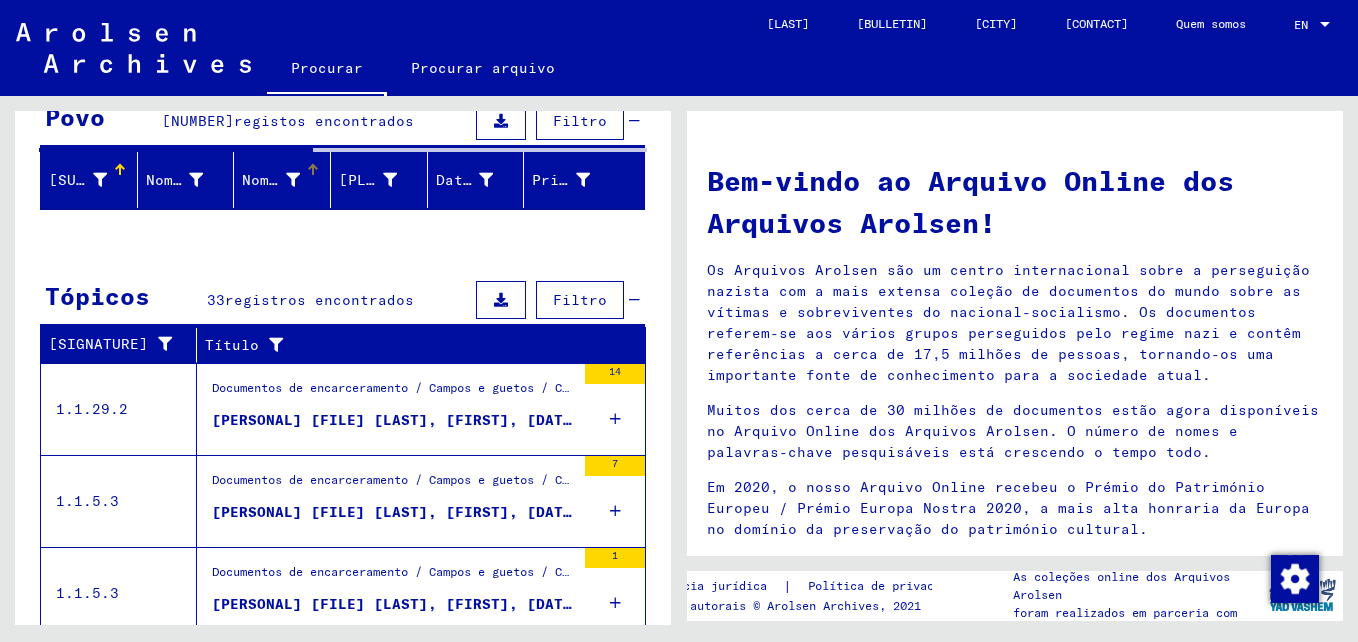 scroll, scrollTop: 0, scrollLeft: 0, axis: both 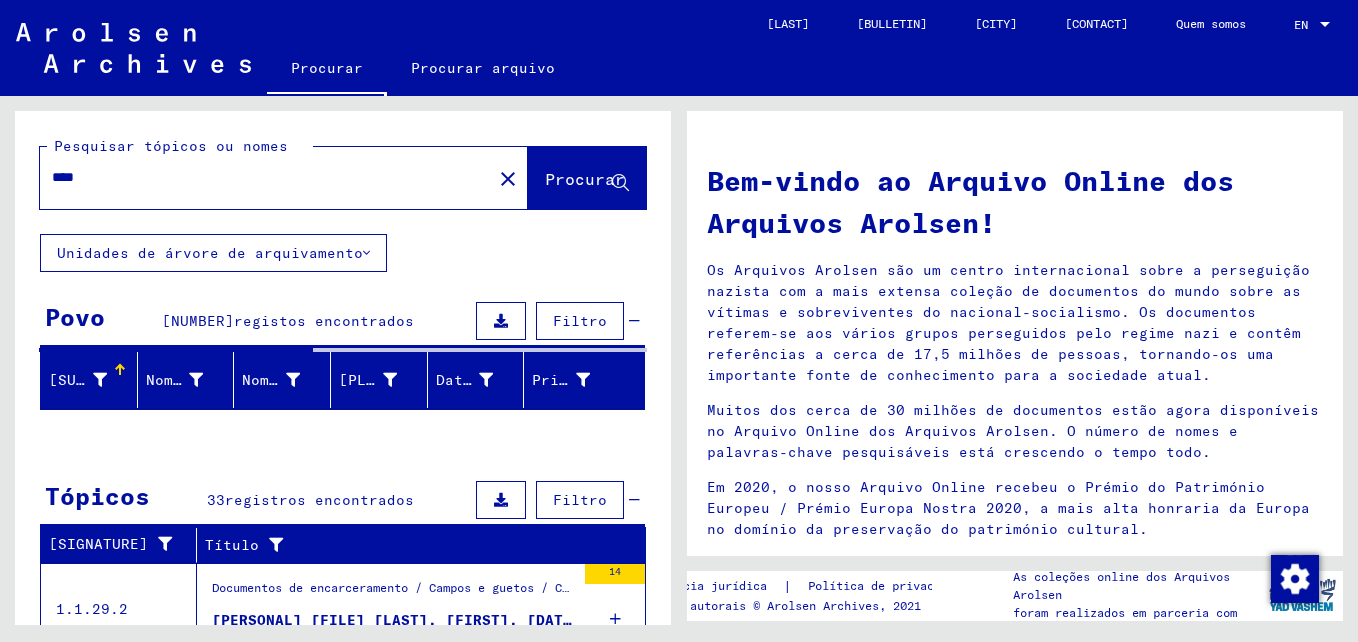 drag, startPoint x: 164, startPoint y: 175, endPoint x: 8, endPoint y: 173, distance: 156.01282 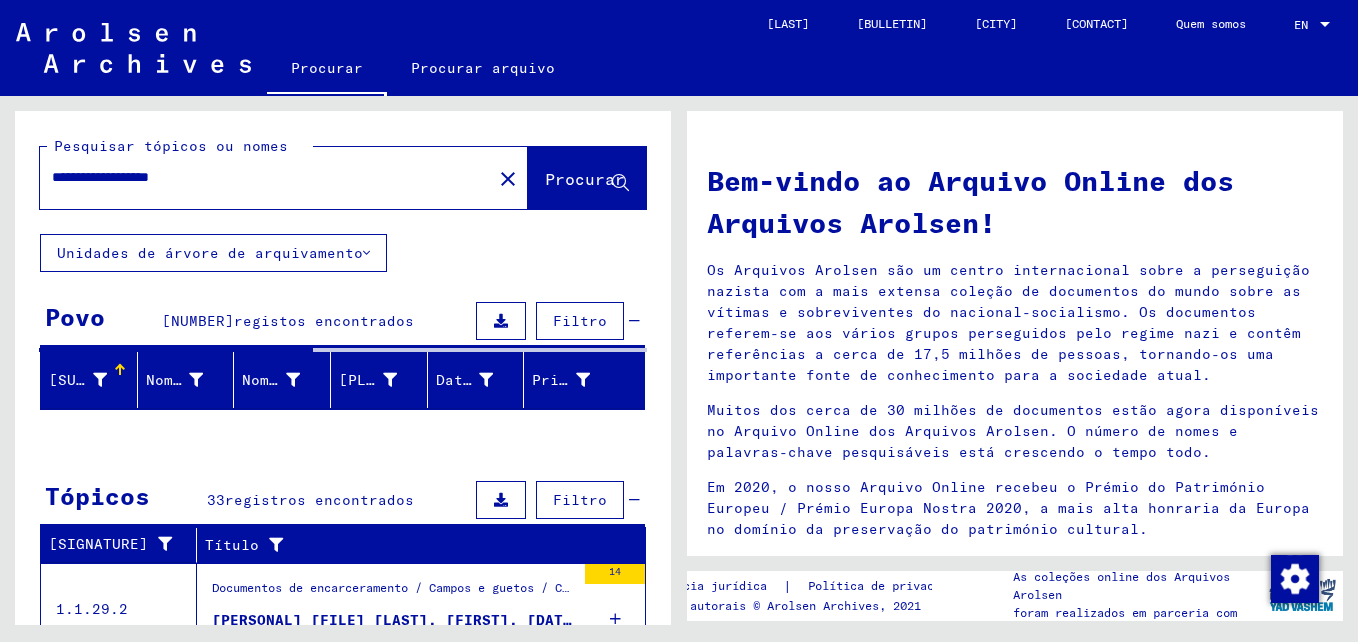 type on "**********" 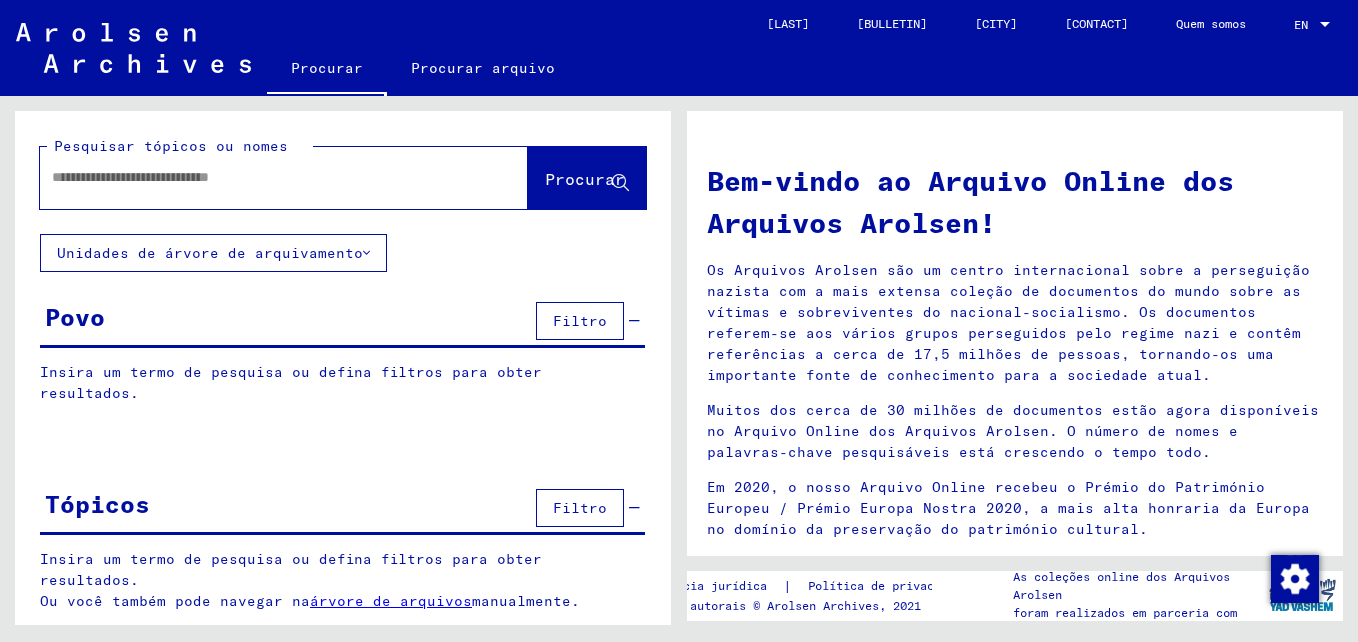 click 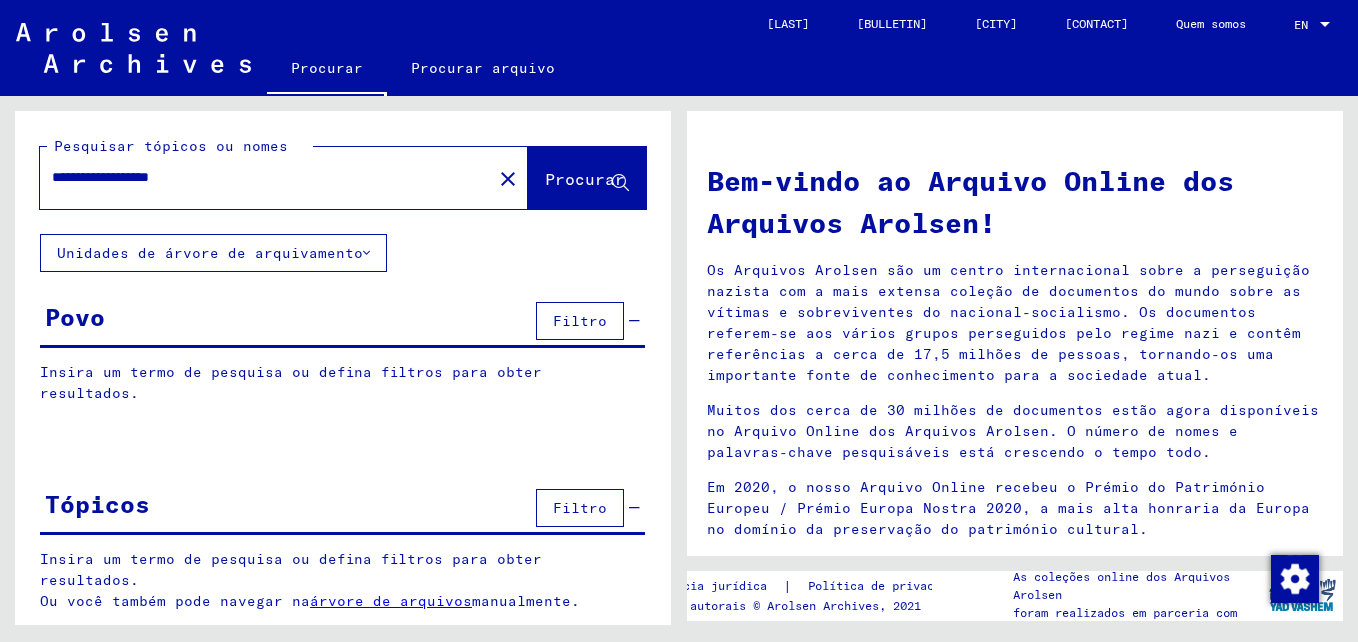 drag, startPoint x: 112, startPoint y: 173, endPoint x: 181, endPoint y: 180, distance: 69.354164 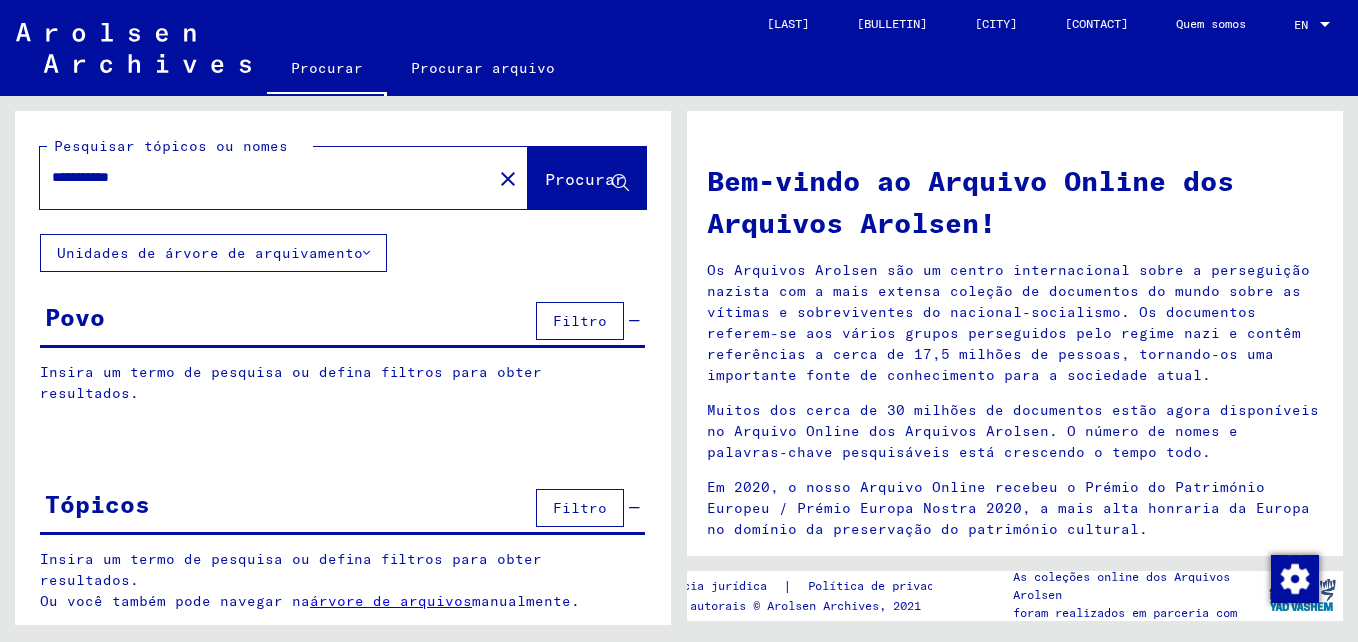 click on "Procurar" 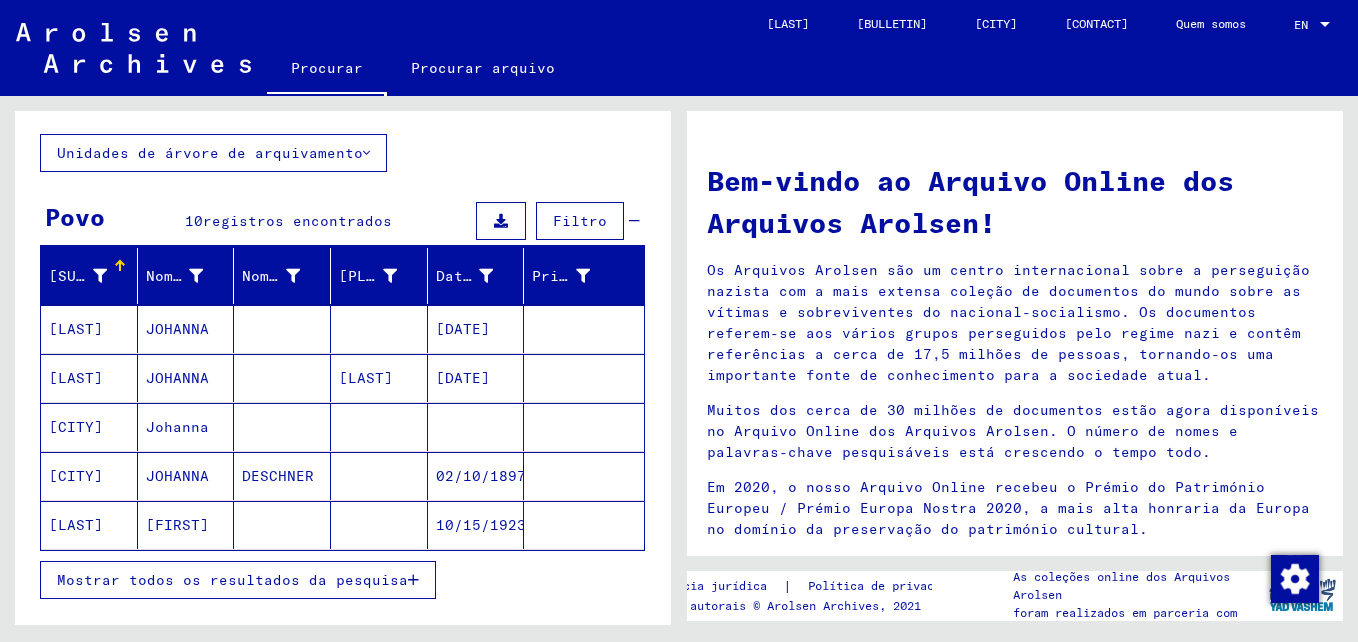scroll, scrollTop: 200, scrollLeft: 0, axis: vertical 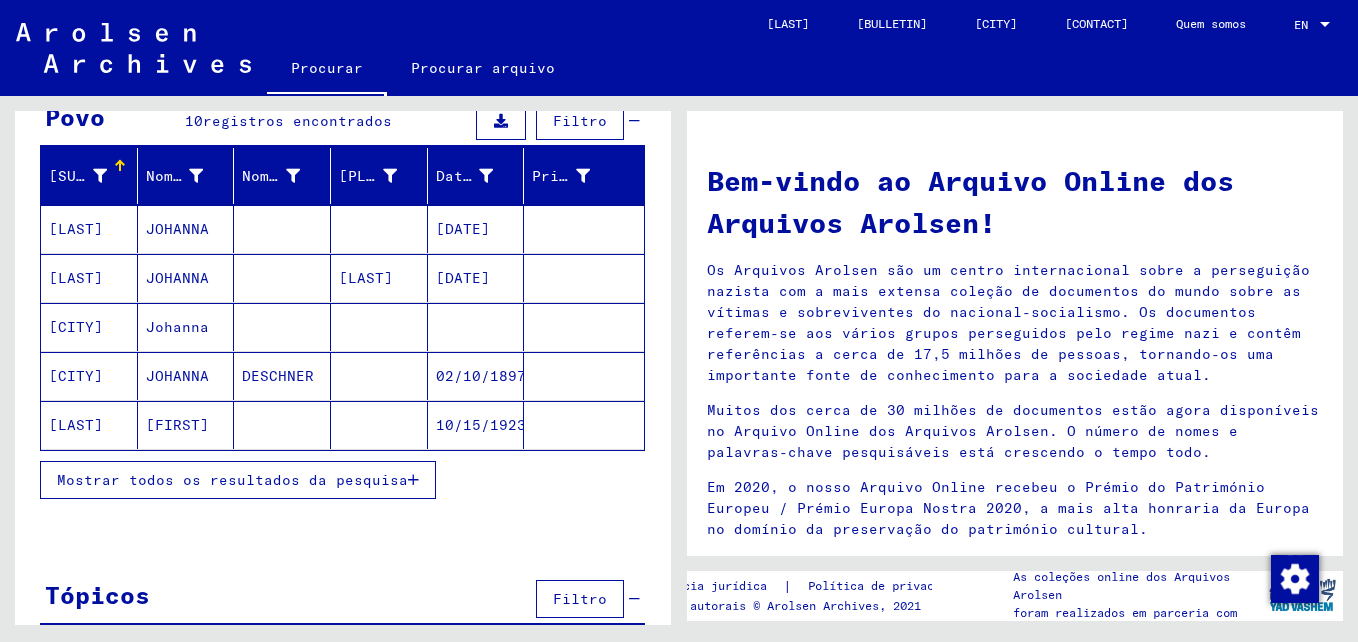 click on "[LAST]" 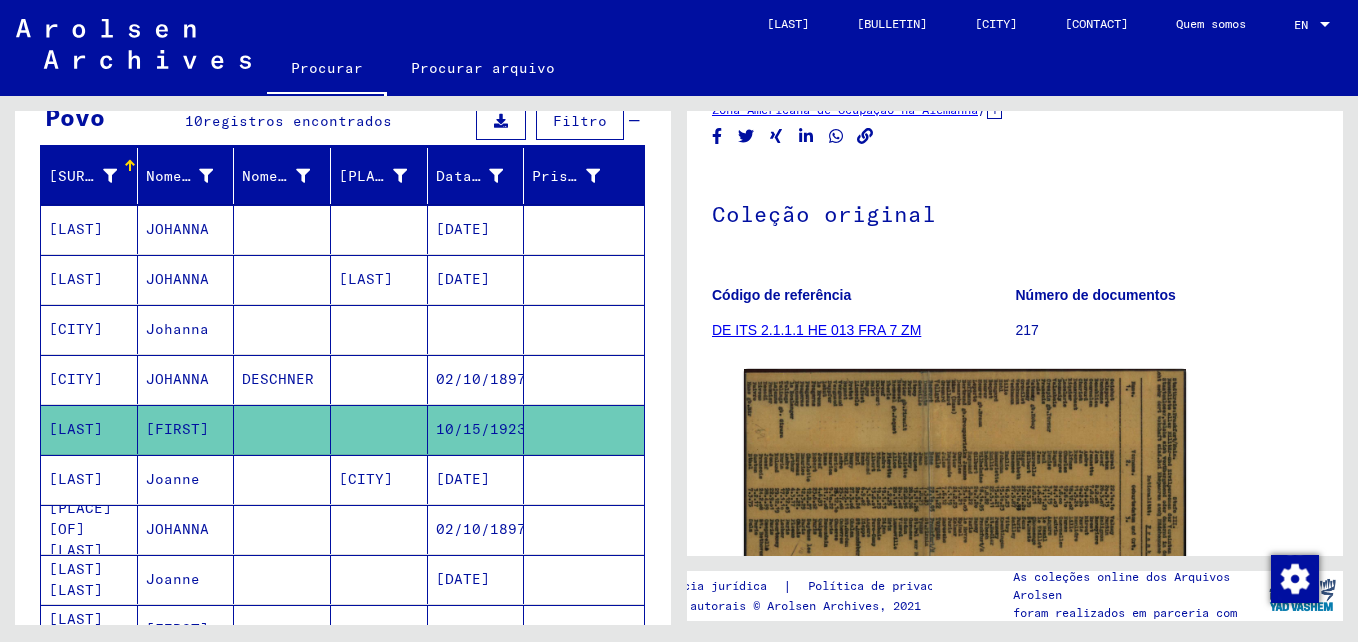 scroll, scrollTop: 0, scrollLeft: 0, axis: both 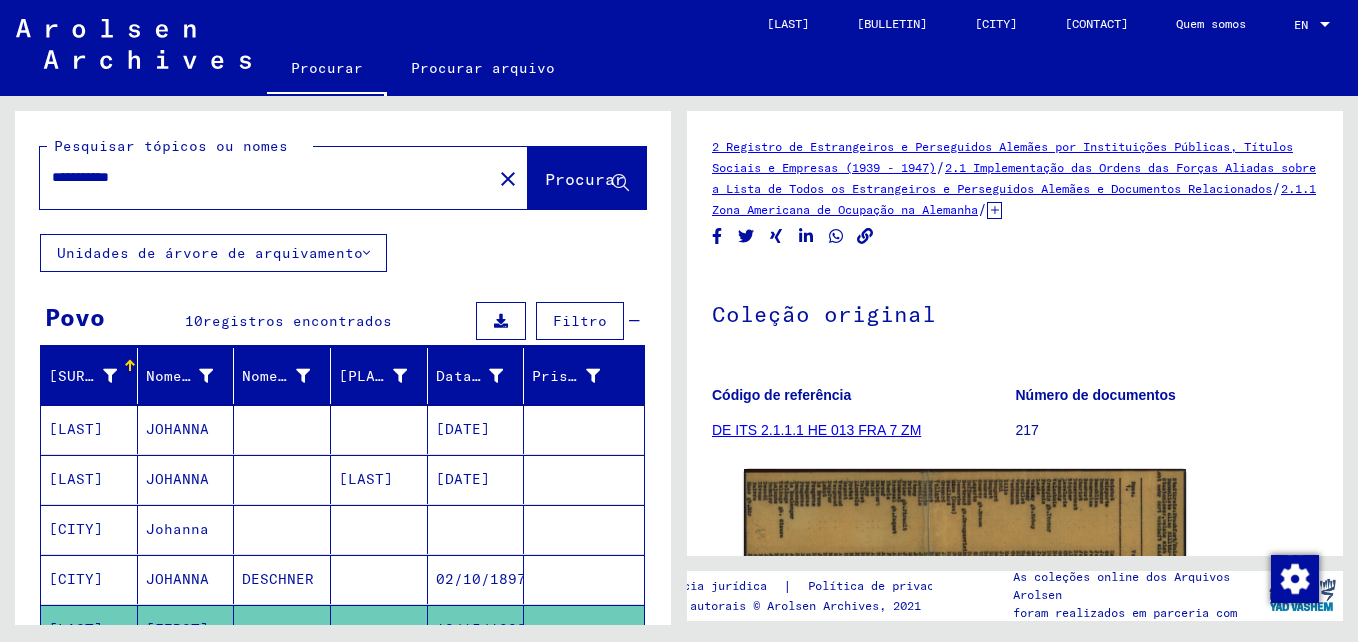 drag, startPoint x: 256, startPoint y: 179, endPoint x: -4, endPoint y: 156, distance: 261.01532 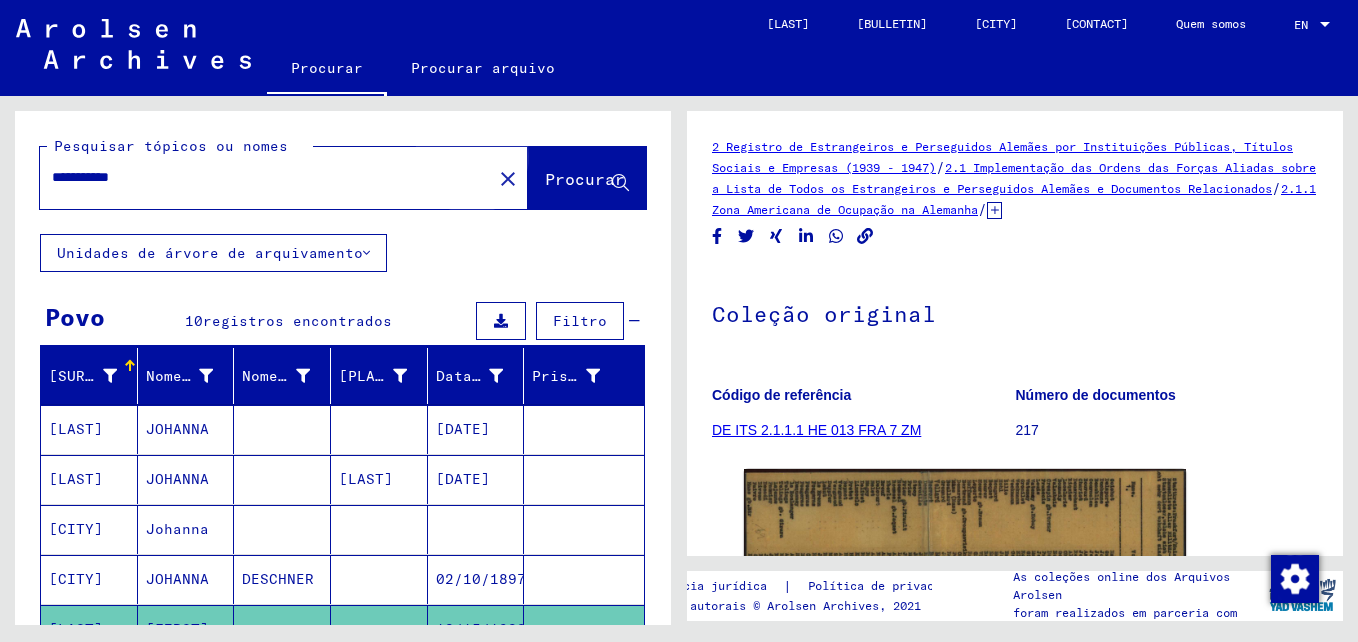 click on "Procurar" 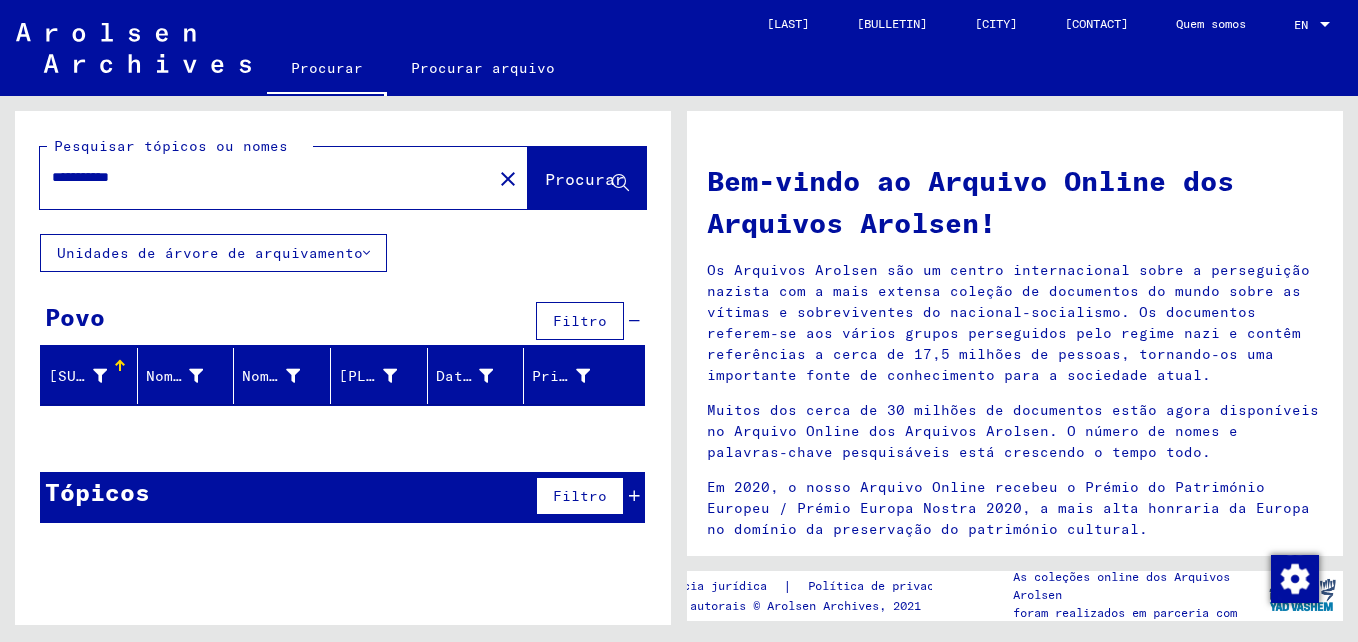 drag, startPoint x: 101, startPoint y: 175, endPoint x: 40, endPoint y: 183, distance: 61.522354 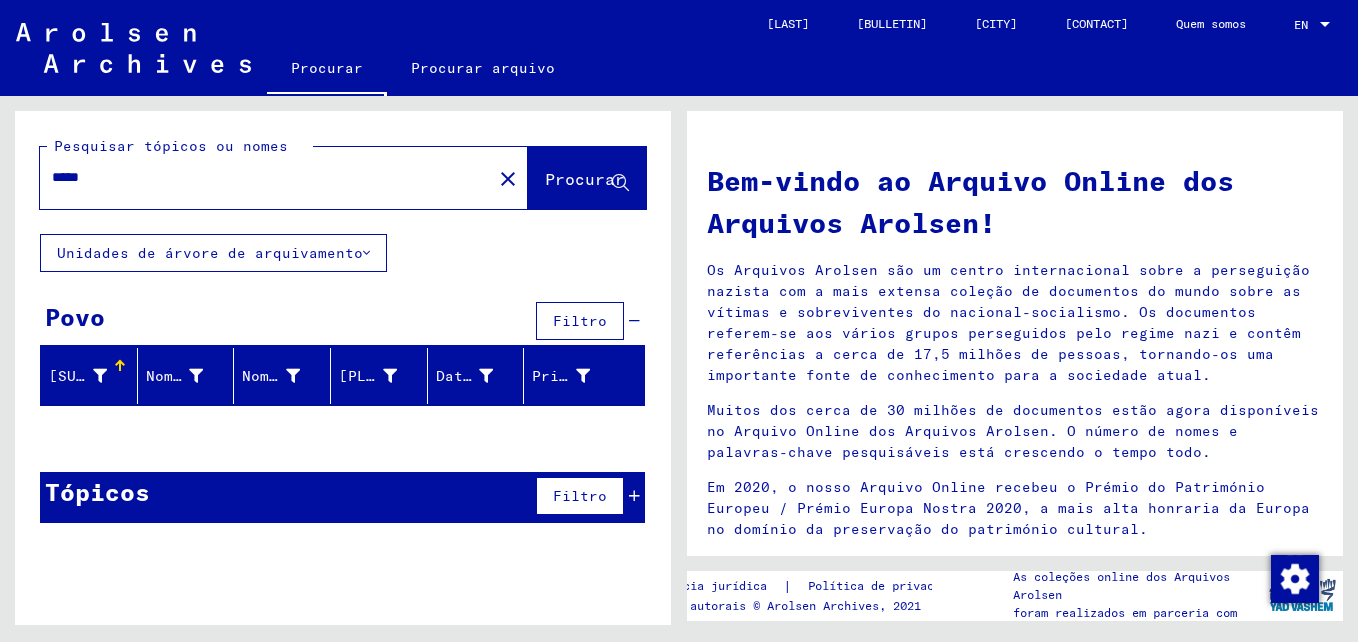 type on "*****" 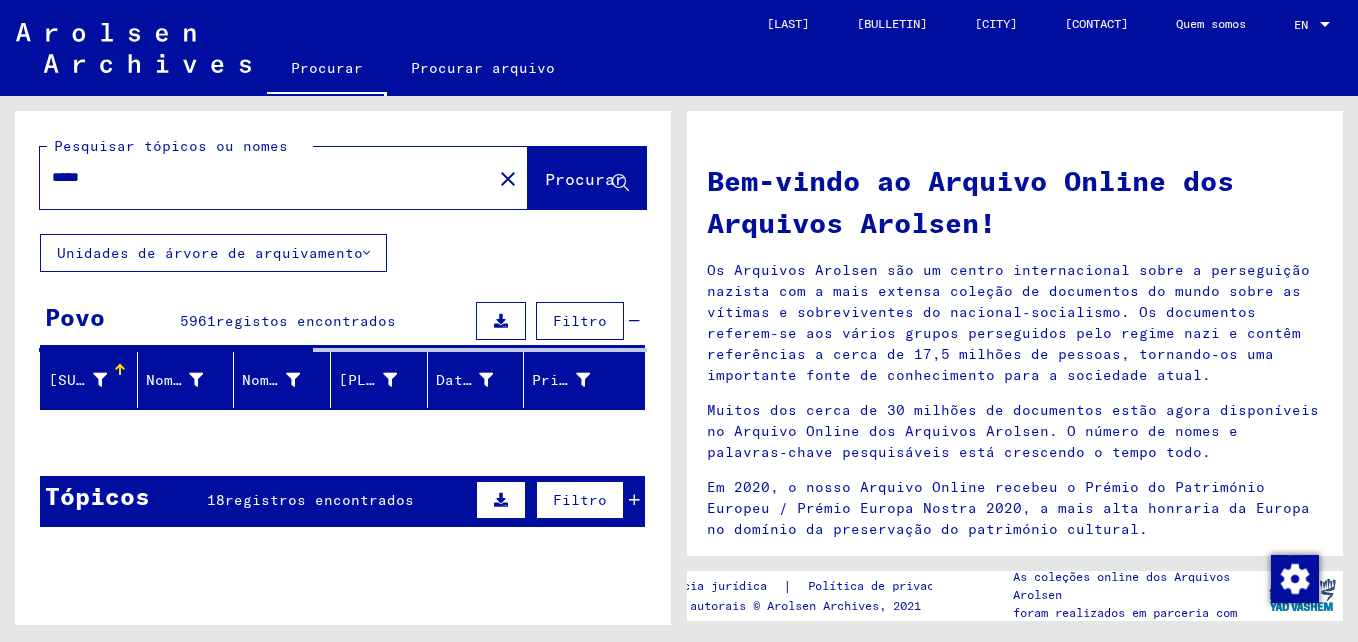 click on "18  registros encontrados" at bounding box center (310, 500) 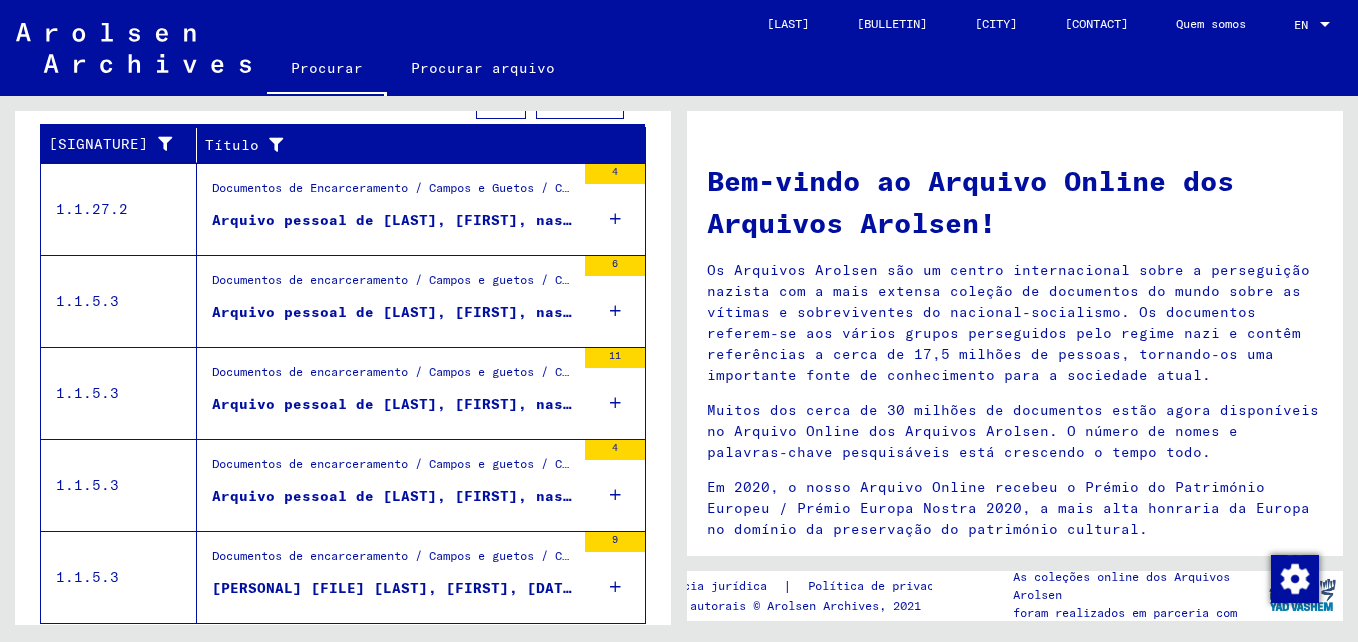 scroll, scrollTop: 458, scrollLeft: 0, axis: vertical 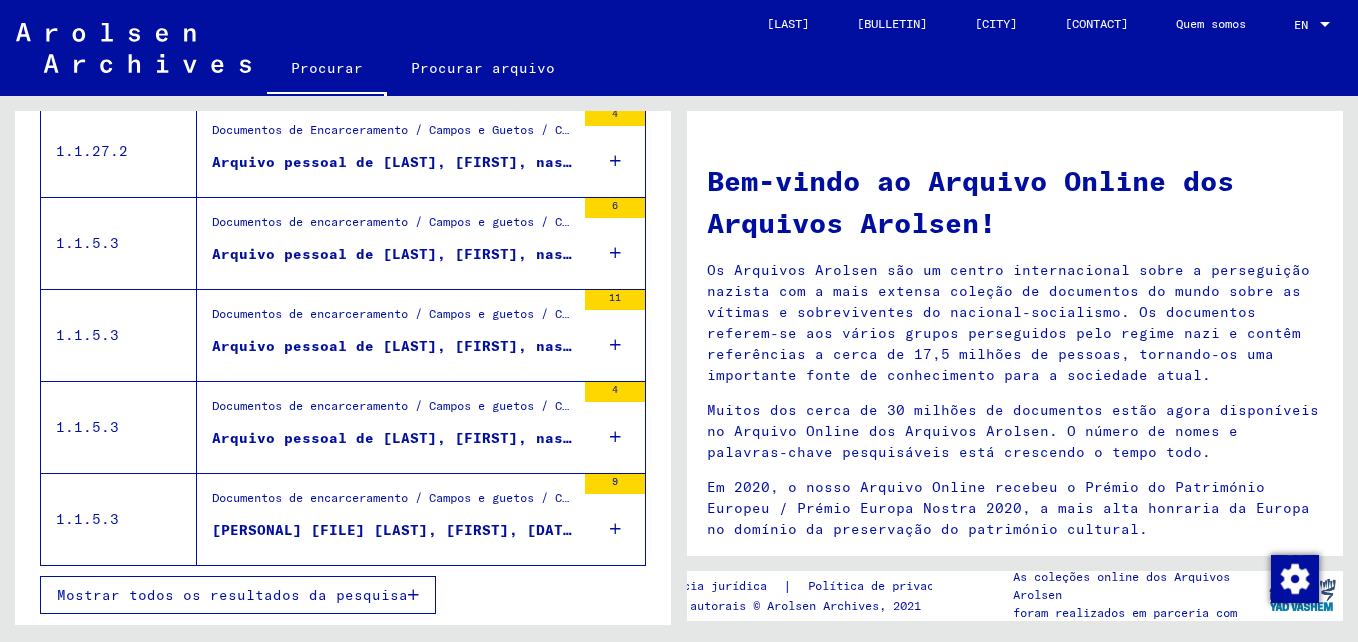 click on "Mostrar todos os resultados da pesquisa" at bounding box center [232, 595] 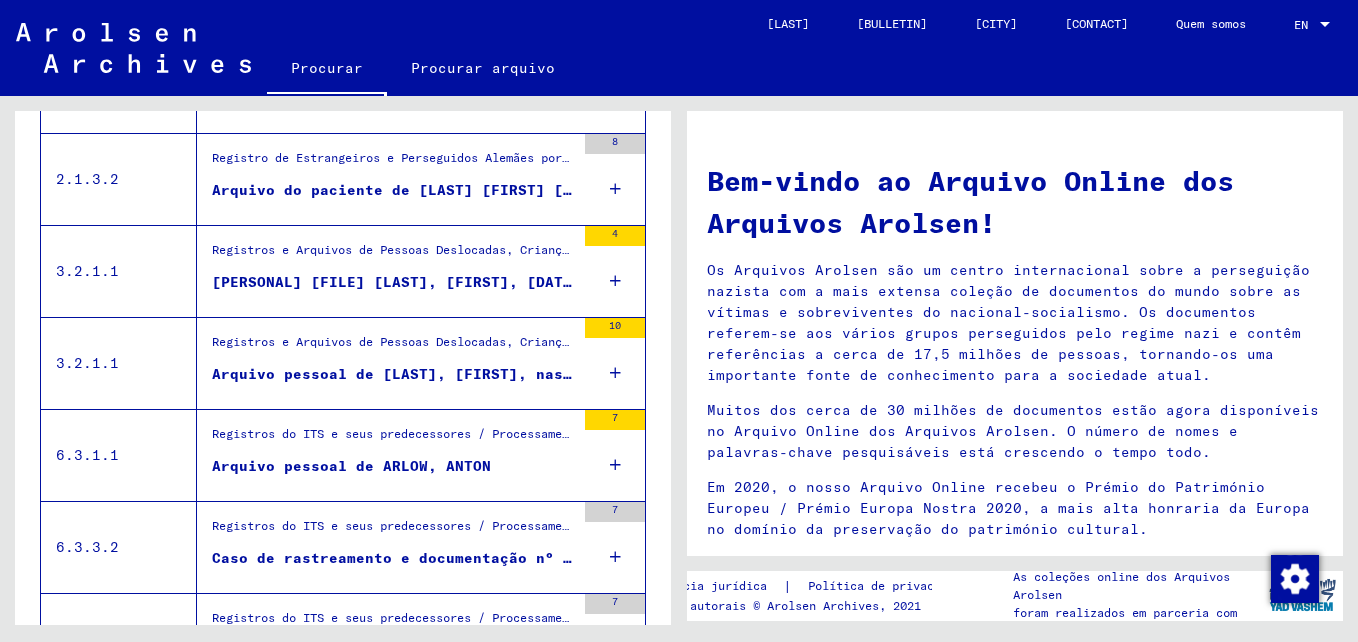 scroll, scrollTop: 1296, scrollLeft: 0, axis: vertical 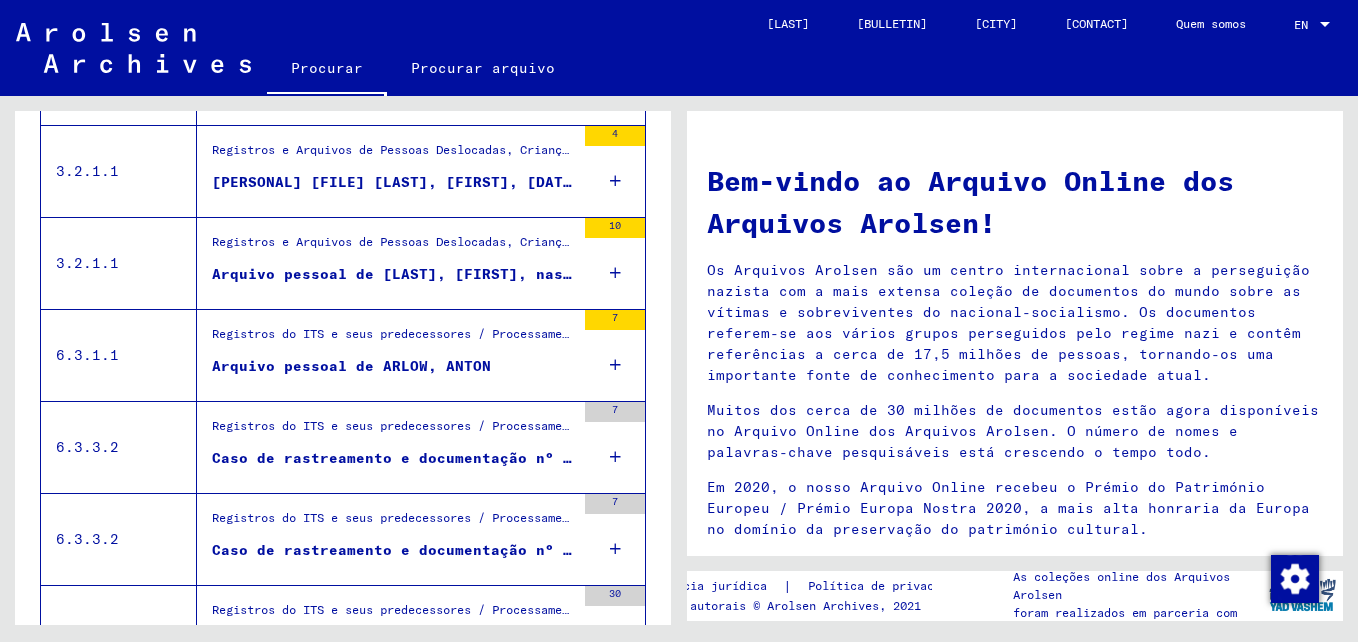 click on "Caso de rastreamento e documentação nº 480.207 para ARLOW, DANIL nascido em [DATE]" at bounding box center [393, 463] 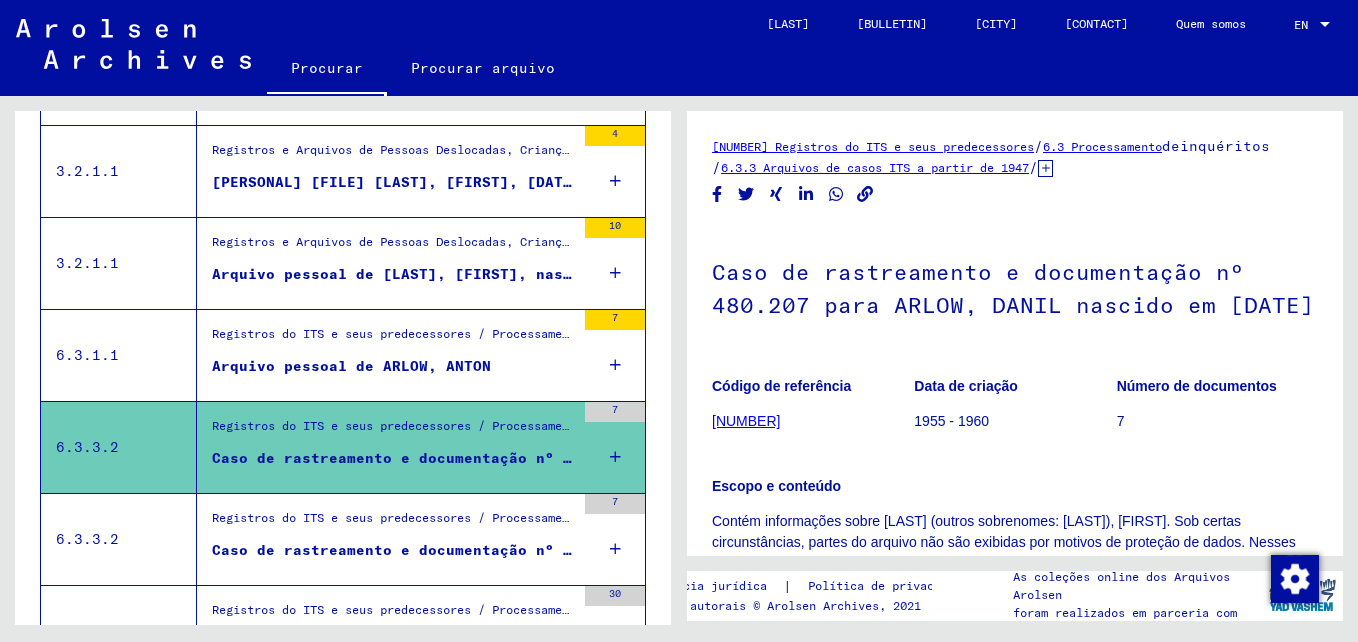 click on "Registros do ITS e seus predecessores / Processamento de inquérito / Arquivos de casos ITS a partir de 1947 / Repositório de casos T / D / Casos de rastreamento e documentação com números (T / D) entre 250.000 e 499.999 / Casos de rastreamento e documentação com números (T / D) entre 480.000 e 480.499" at bounding box center [393, 523] 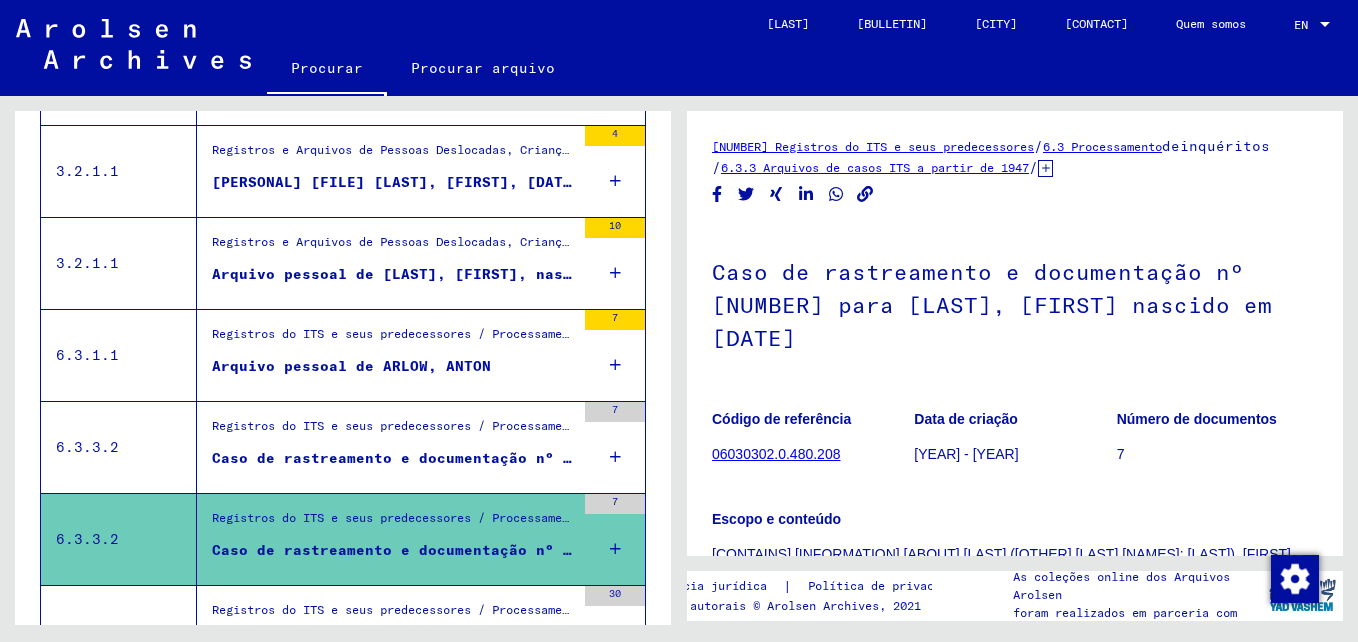 scroll, scrollTop: 1396, scrollLeft: 0, axis: vertical 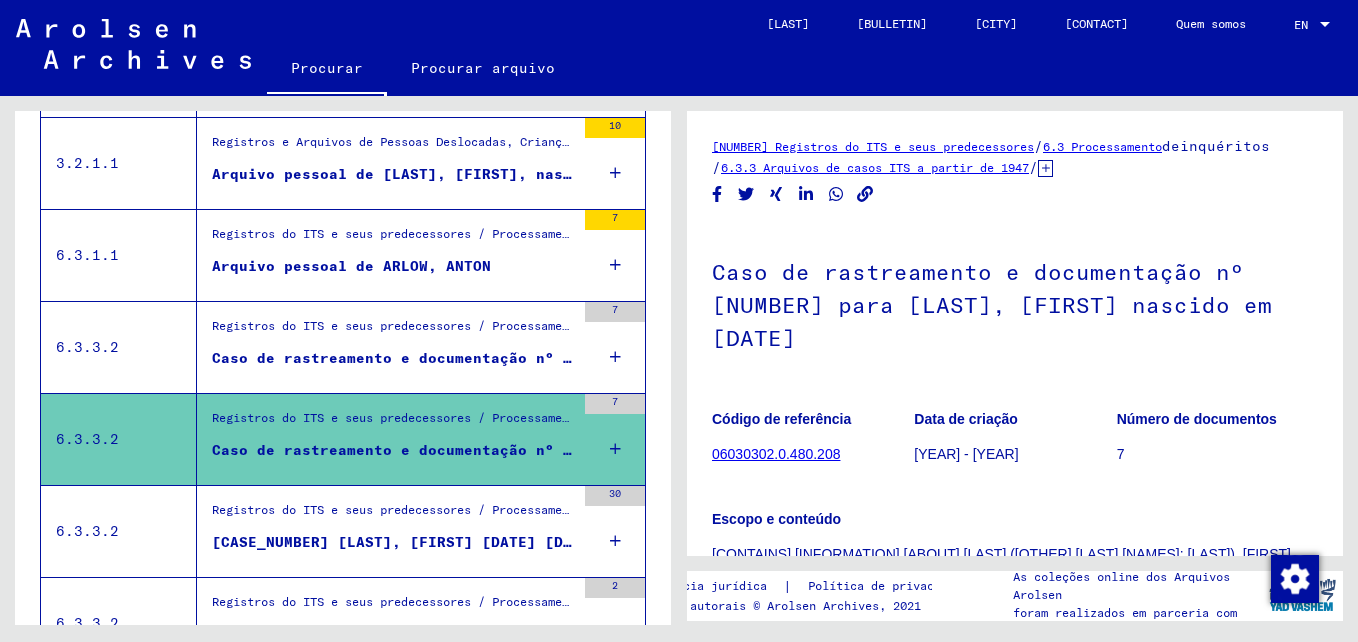 click on "[CASE_NUMBER] [LAST], [FIRST] [DATE] [DATE]" at bounding box center [393, 542] 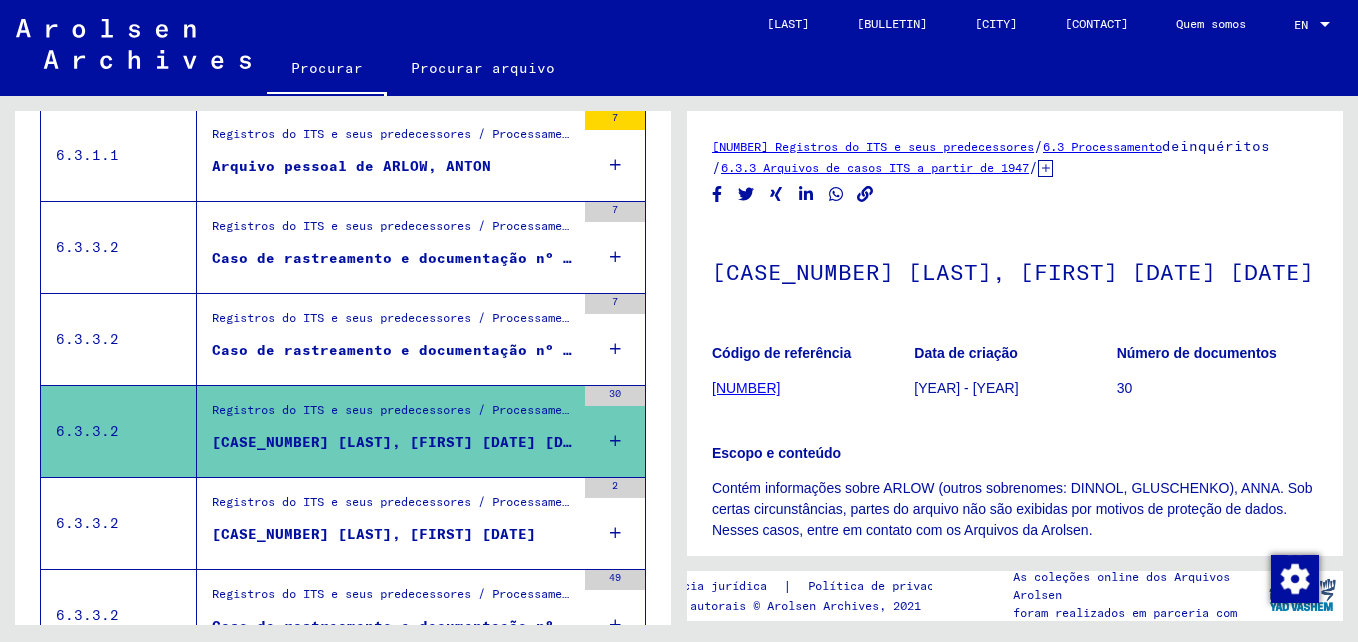 scroll, scrollTop: 1596, scrollLeft: 0, axis: vertical 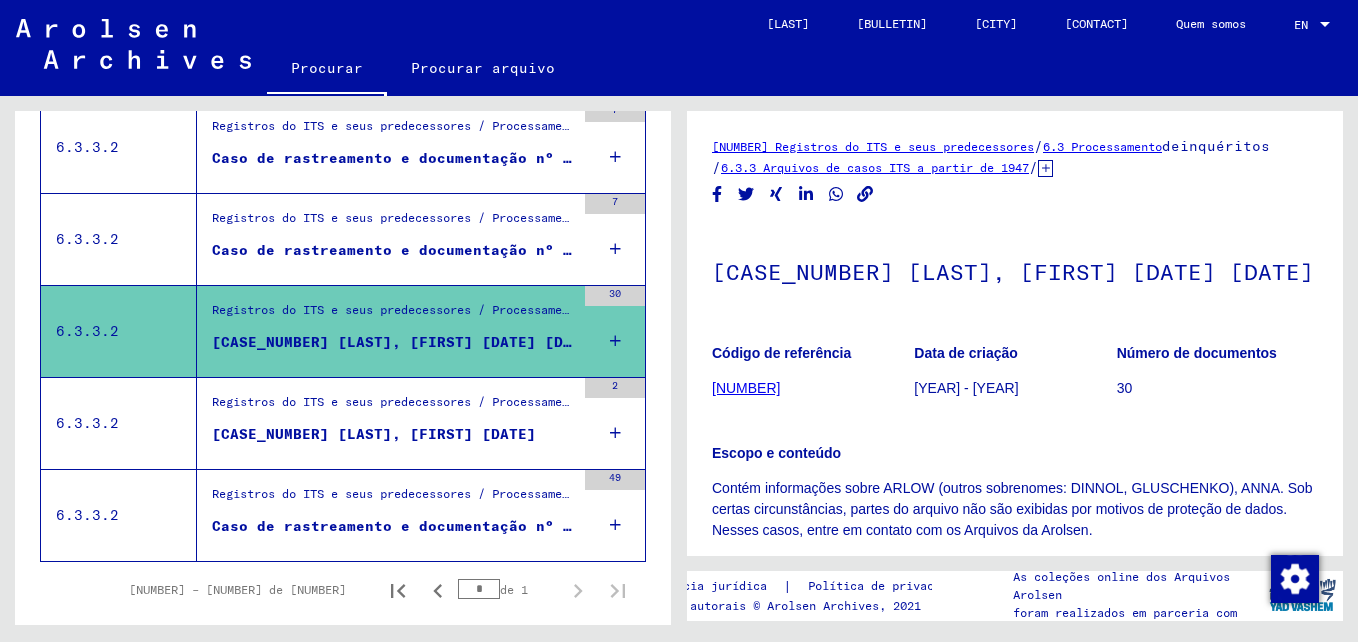 click on "Registros do ITS e seus predecessores / Processamento de inquérito / Arquivos de casos ITS a partir de 1947 / Repositório de casos T / D / Casos de rastreamento e documentação com números (T / D) entre 5.000.000 e 5.249.999 / Casos de rastreamento e documentação com números (T / D) entre 5.088.500 e 5.088.999" at bounding box center (393, 408) 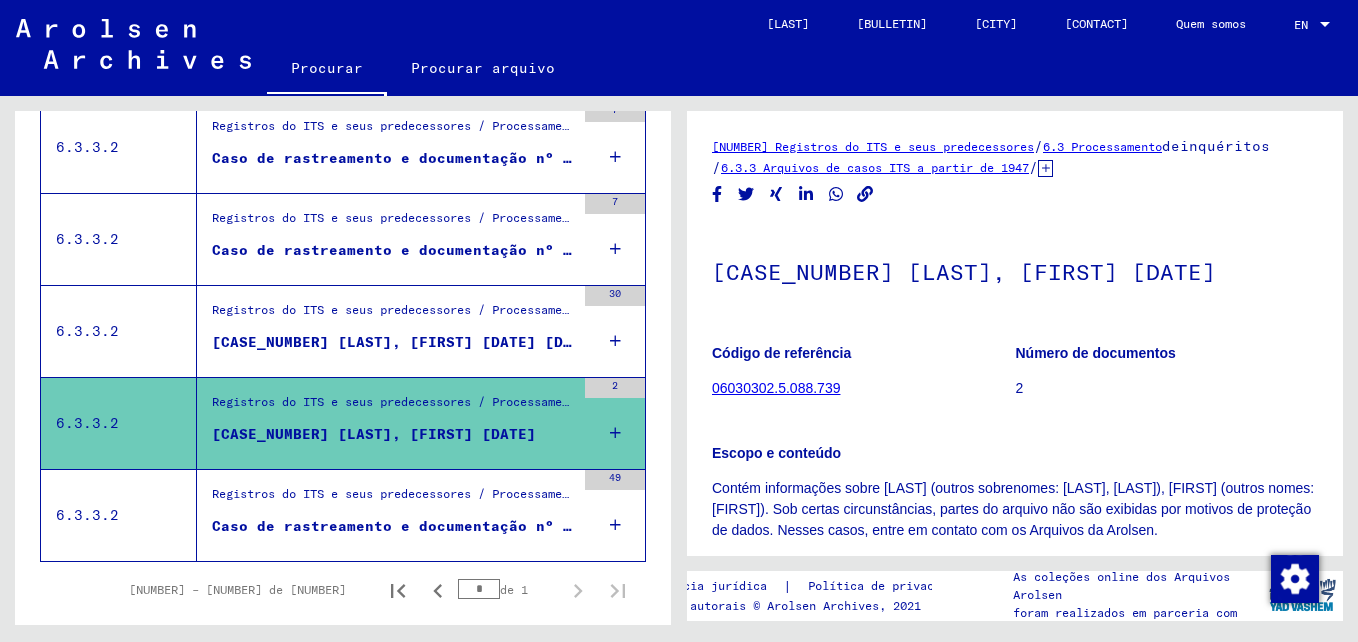 click on "Registros do ITS e seus predecessores / Processamento de inquérito / Arquivos de casos ITS a partir de 1947 / Repositório de casos T / D / Casos de rastreamento e documentação com números (T / D) entre 750.000 e 999.999 / Casos de rastreamento e documentação com números (T / D) entre 961.000 e 961.499" at bounding box center [393, 499] 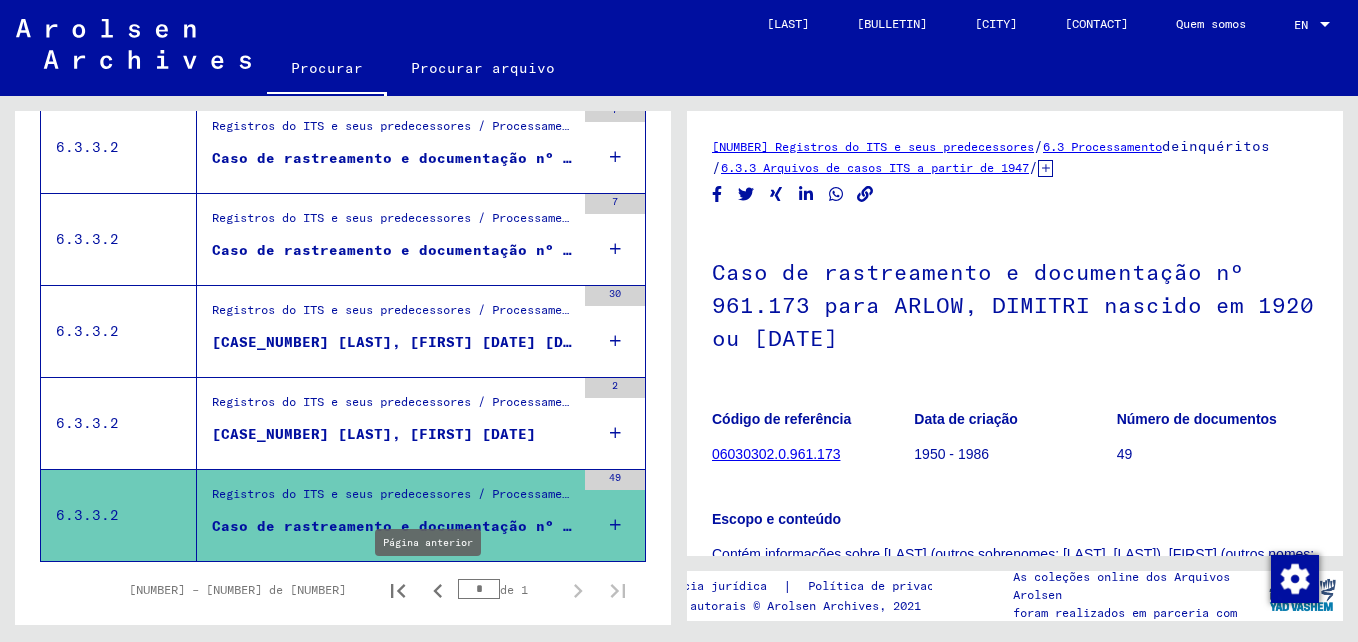 click 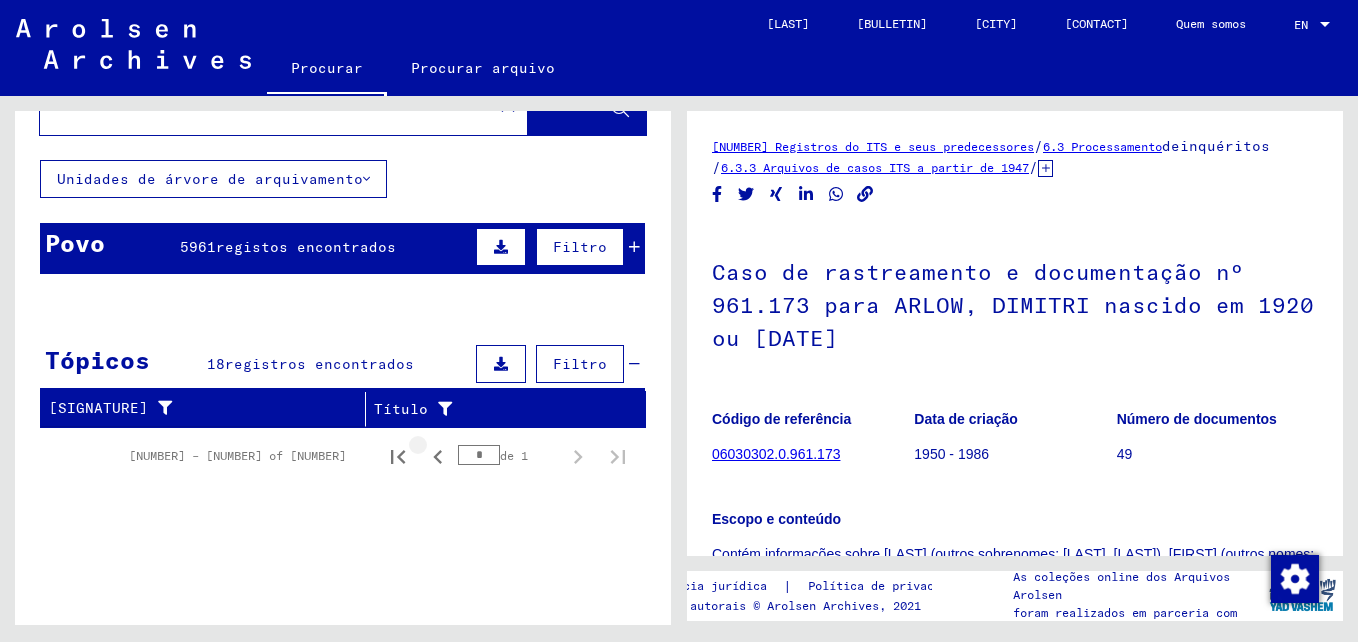 scroll, scrollTop: 74, scrollLeft: 0, axis: vertical 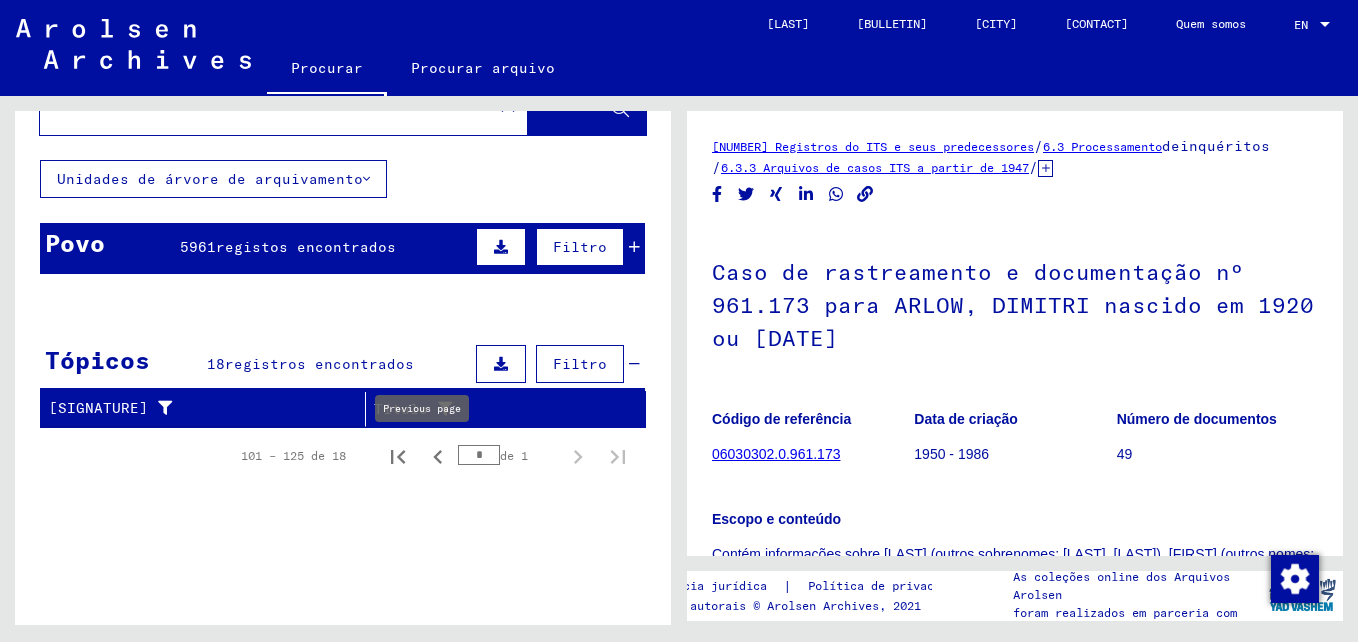 click 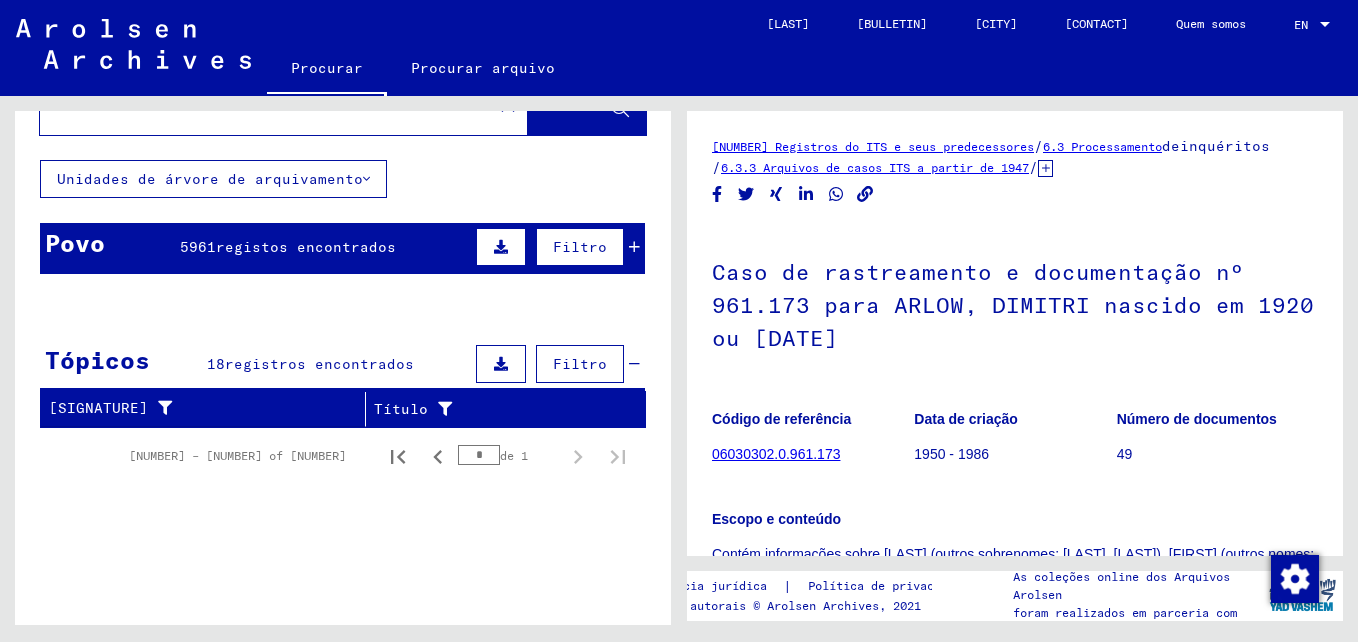 scroll, scrollTop: 0, scrollLeft: 0, axis: both 